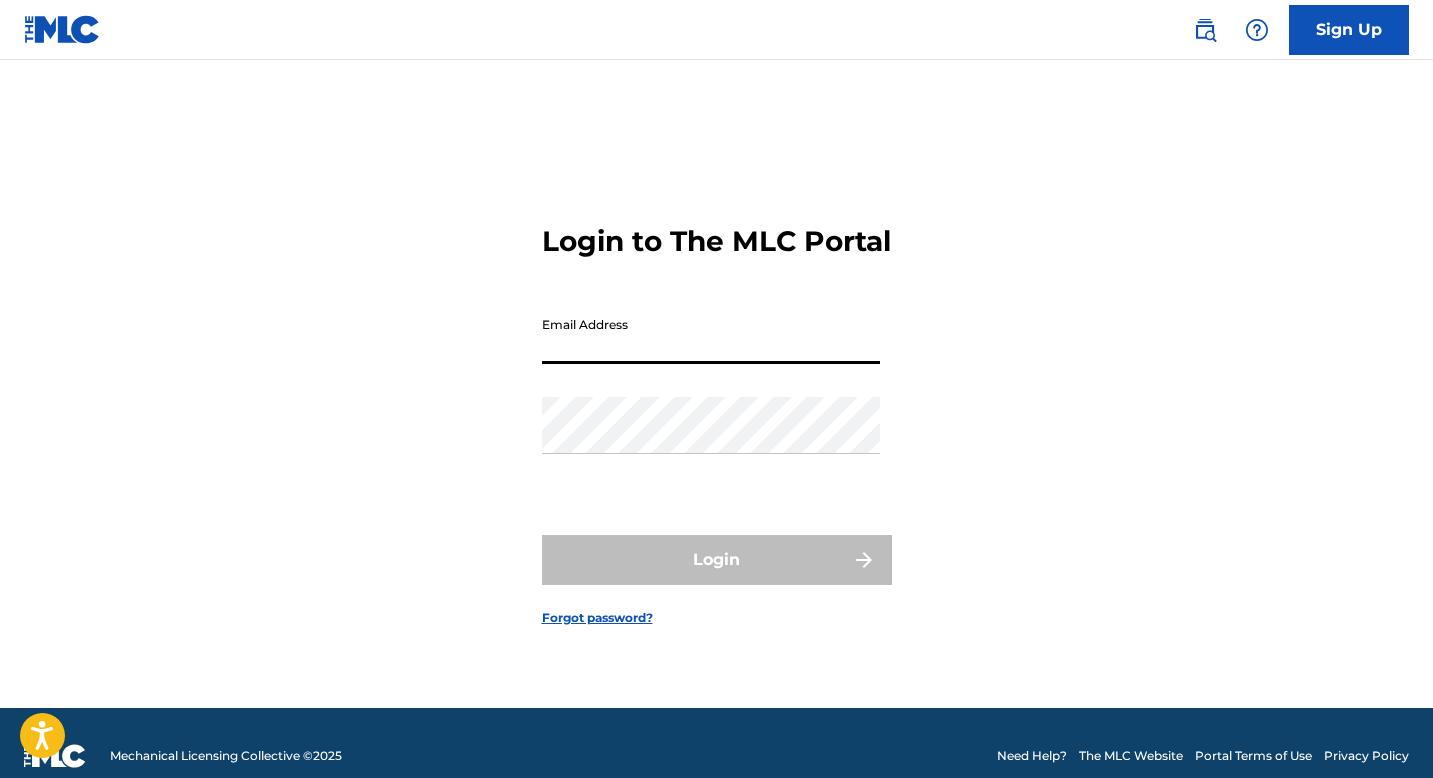 scroll, scrollTop: 0, scrollLeft: 0, axis: both 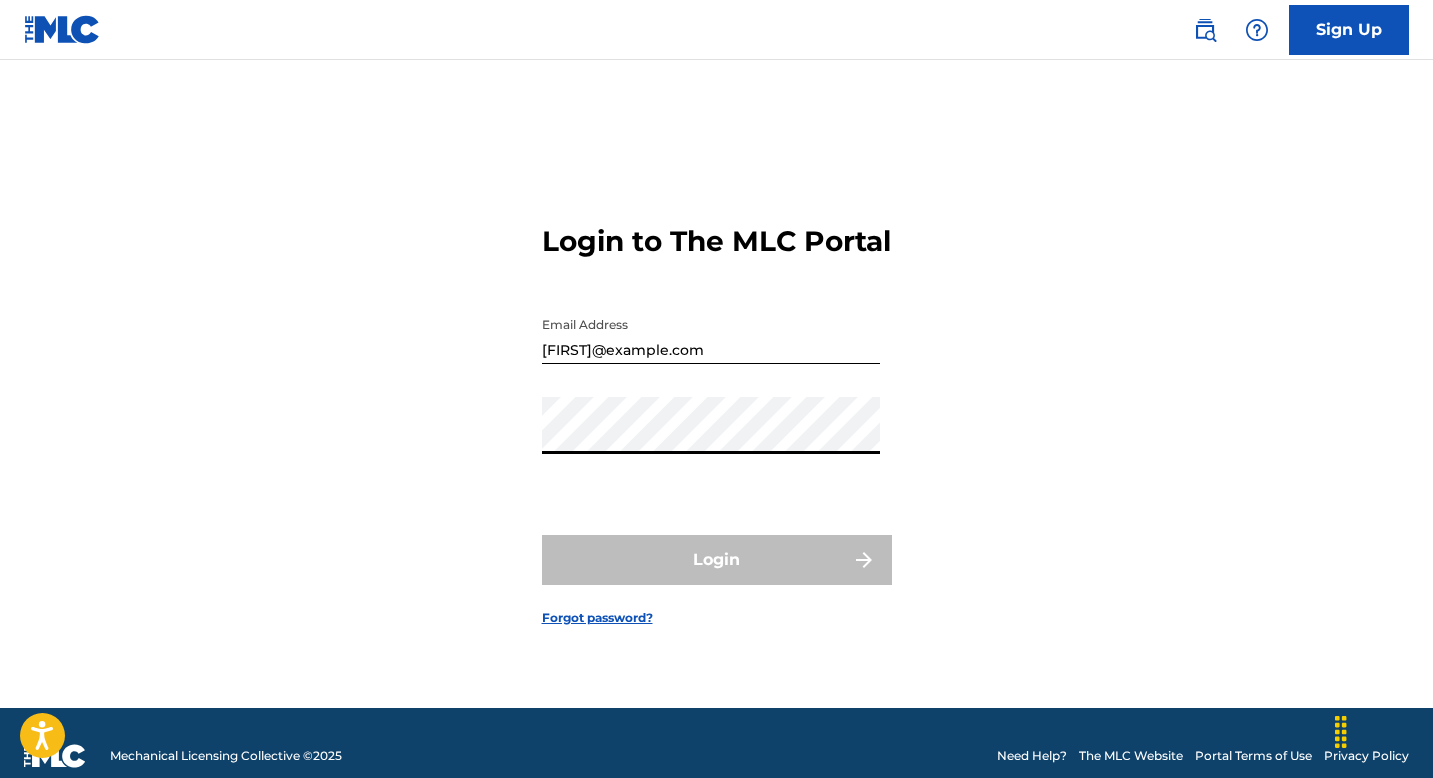 click on "[FIRST]@example.com" at bounding box center [711, 335] 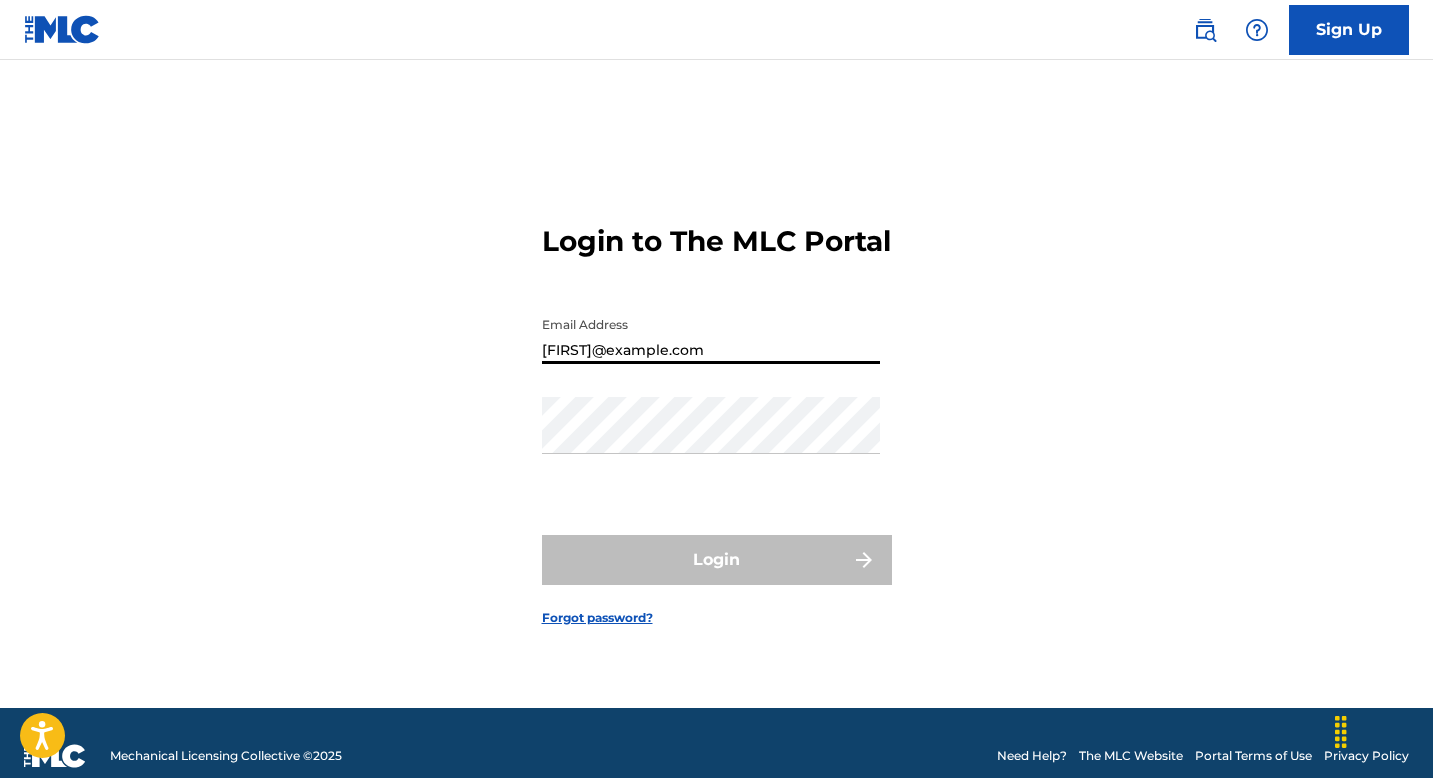 click on "[FIRST]@example.com" at bounding box center [711, 335] 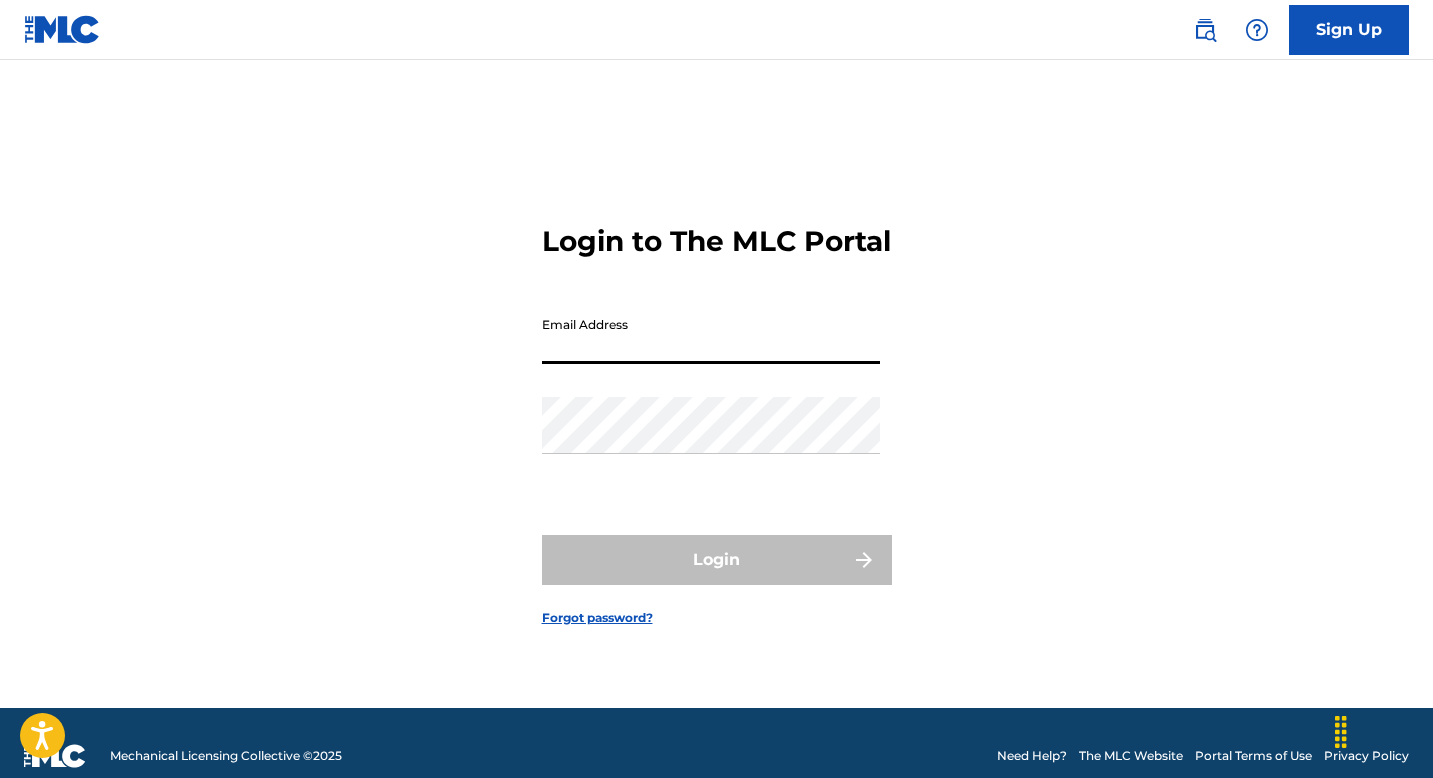 click on "Email Address" at bounding box center [711, 335] 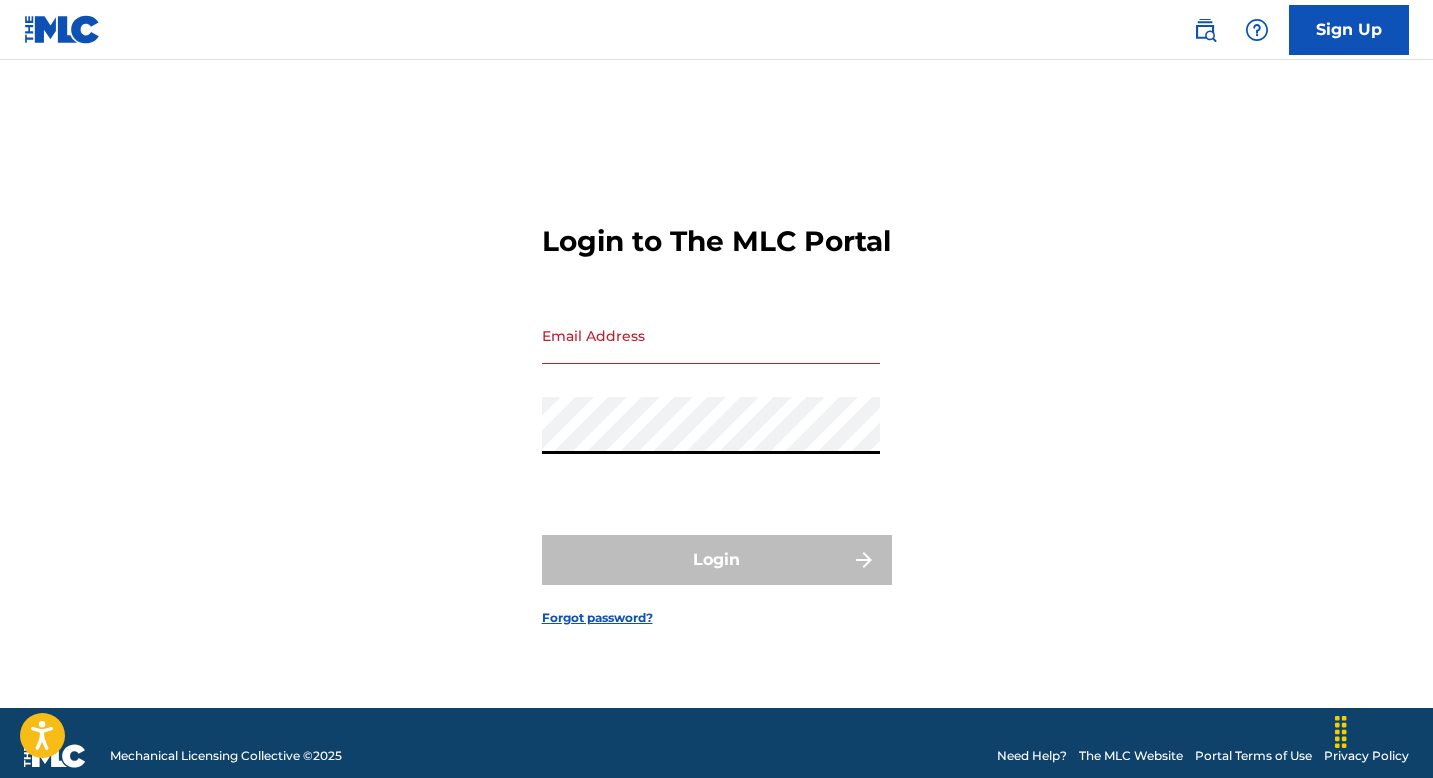type on "info@example.com" 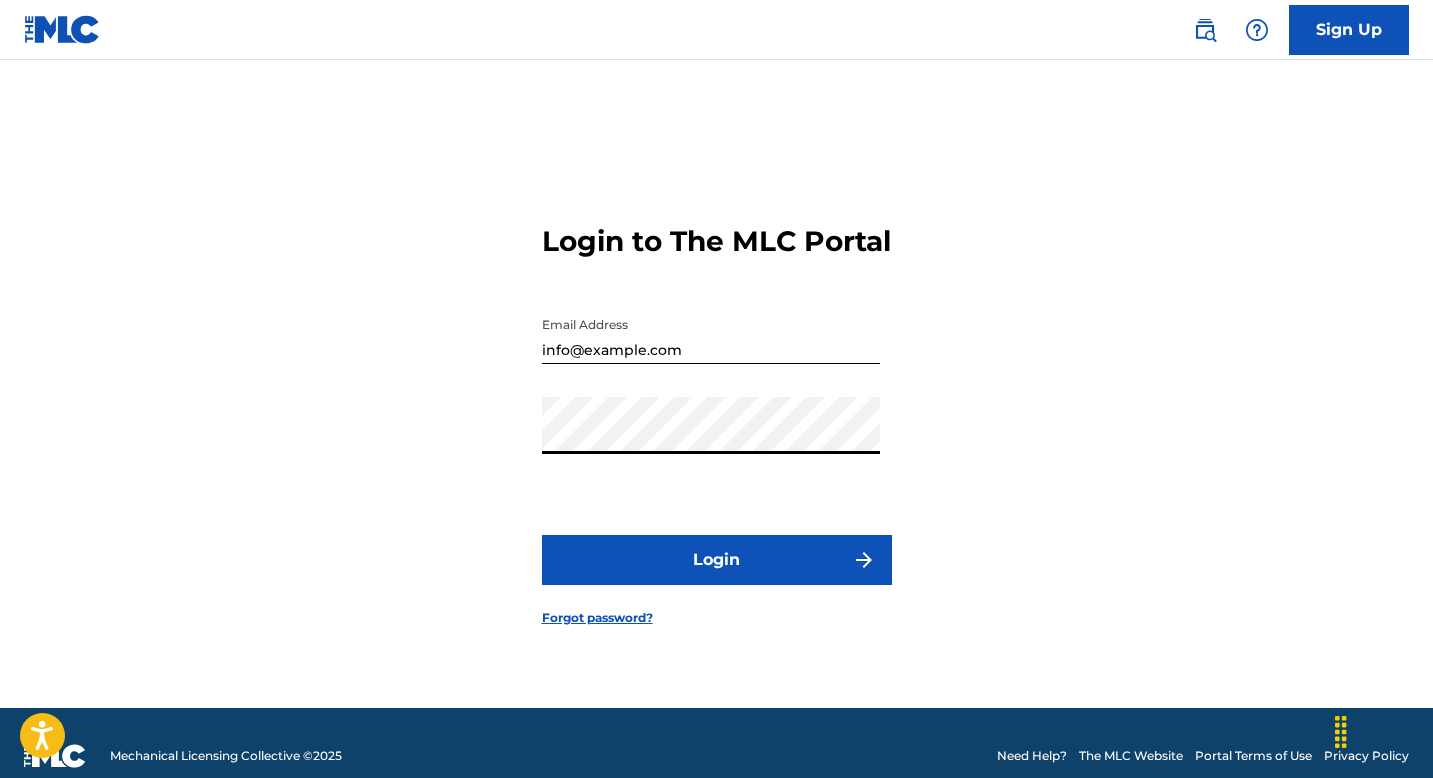 click on "Login" at bounding box center (717, 560) 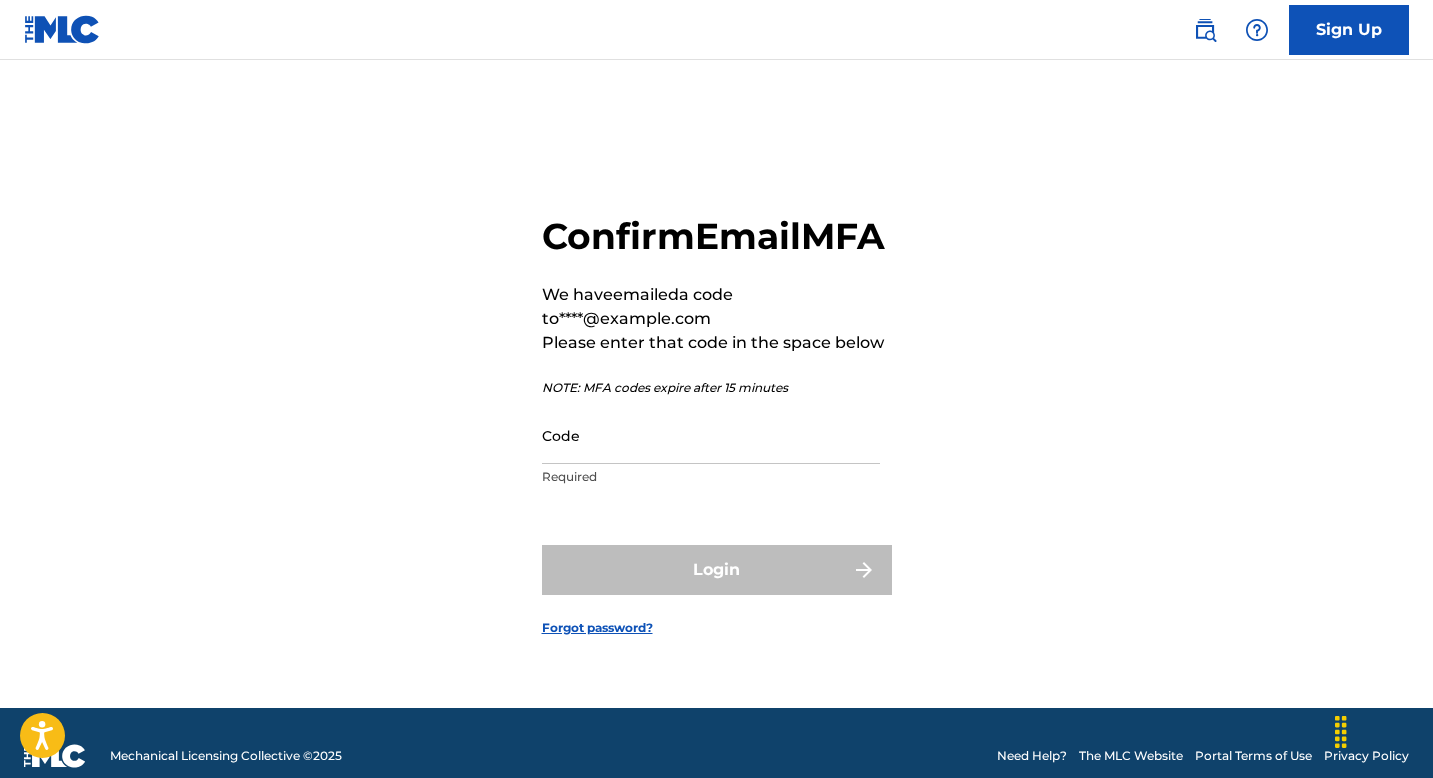 click on "Code" at bounding box center [711, 435] 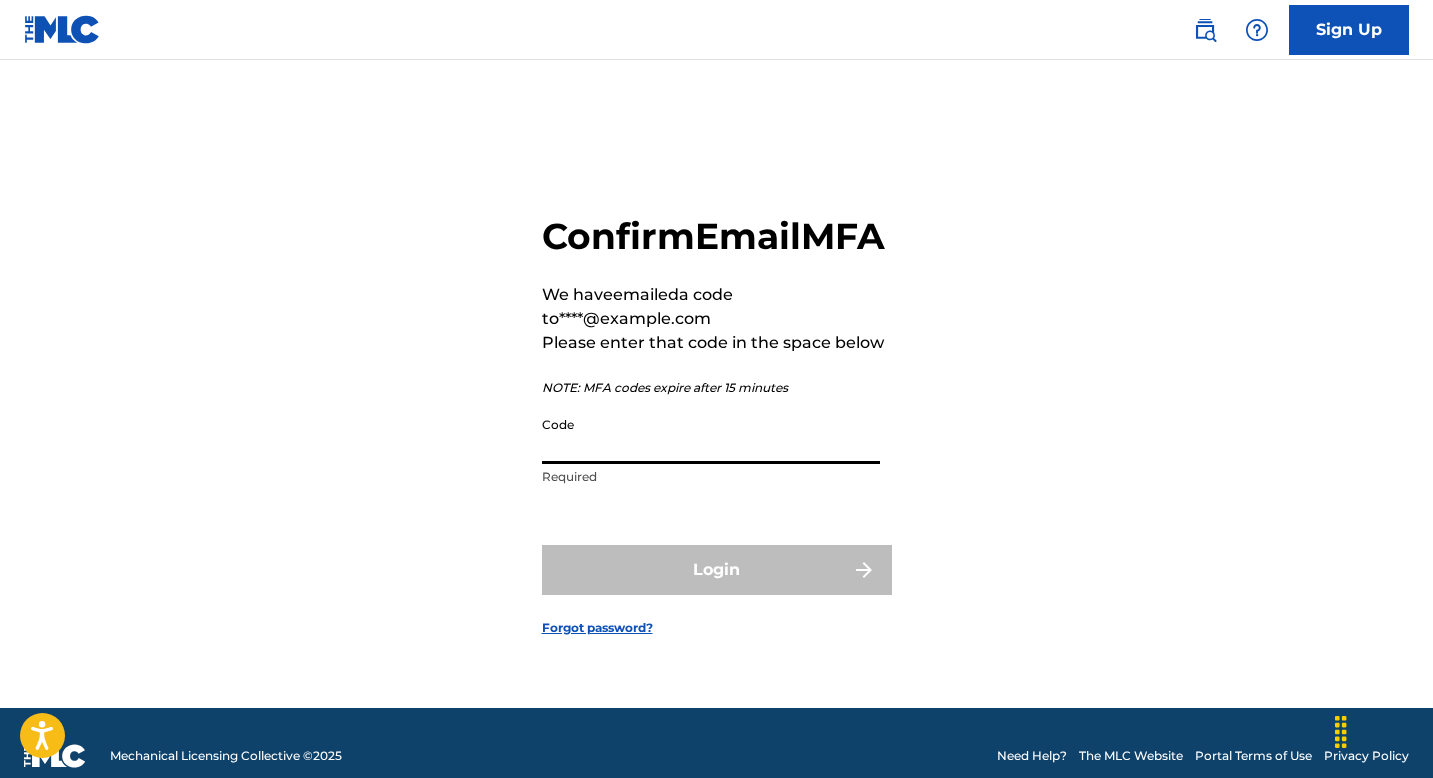 paste on "489015" 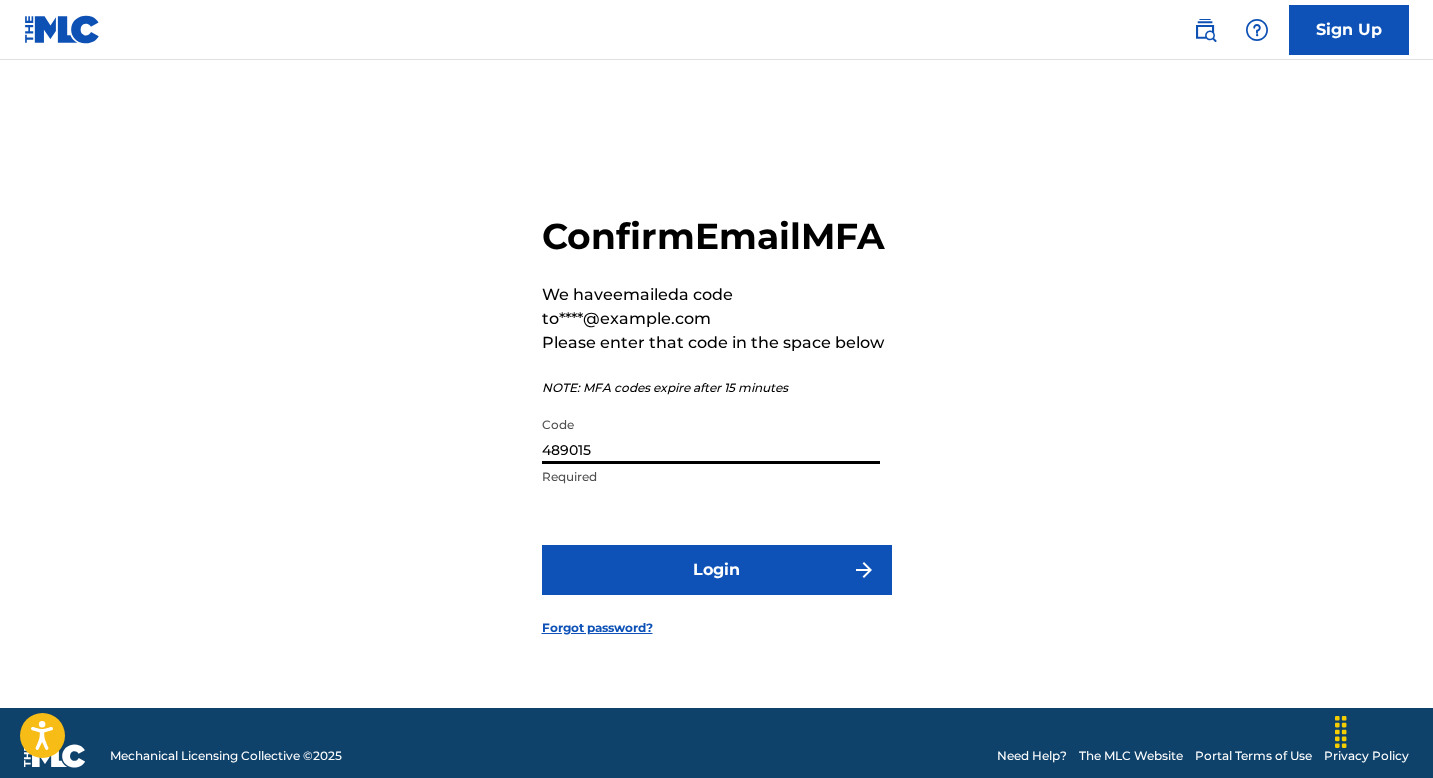 type on "489015" 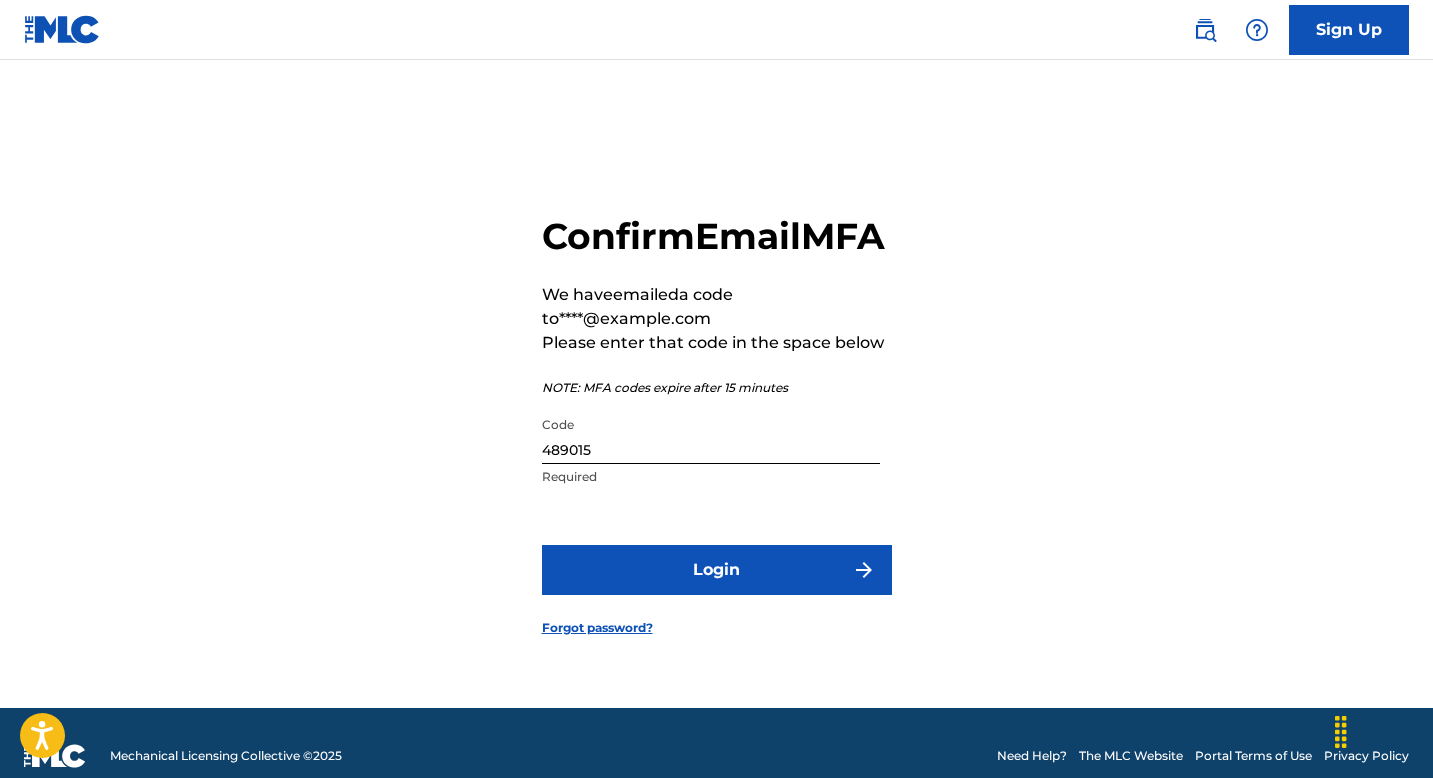 click on "Login" at bounding box center (717, 570) 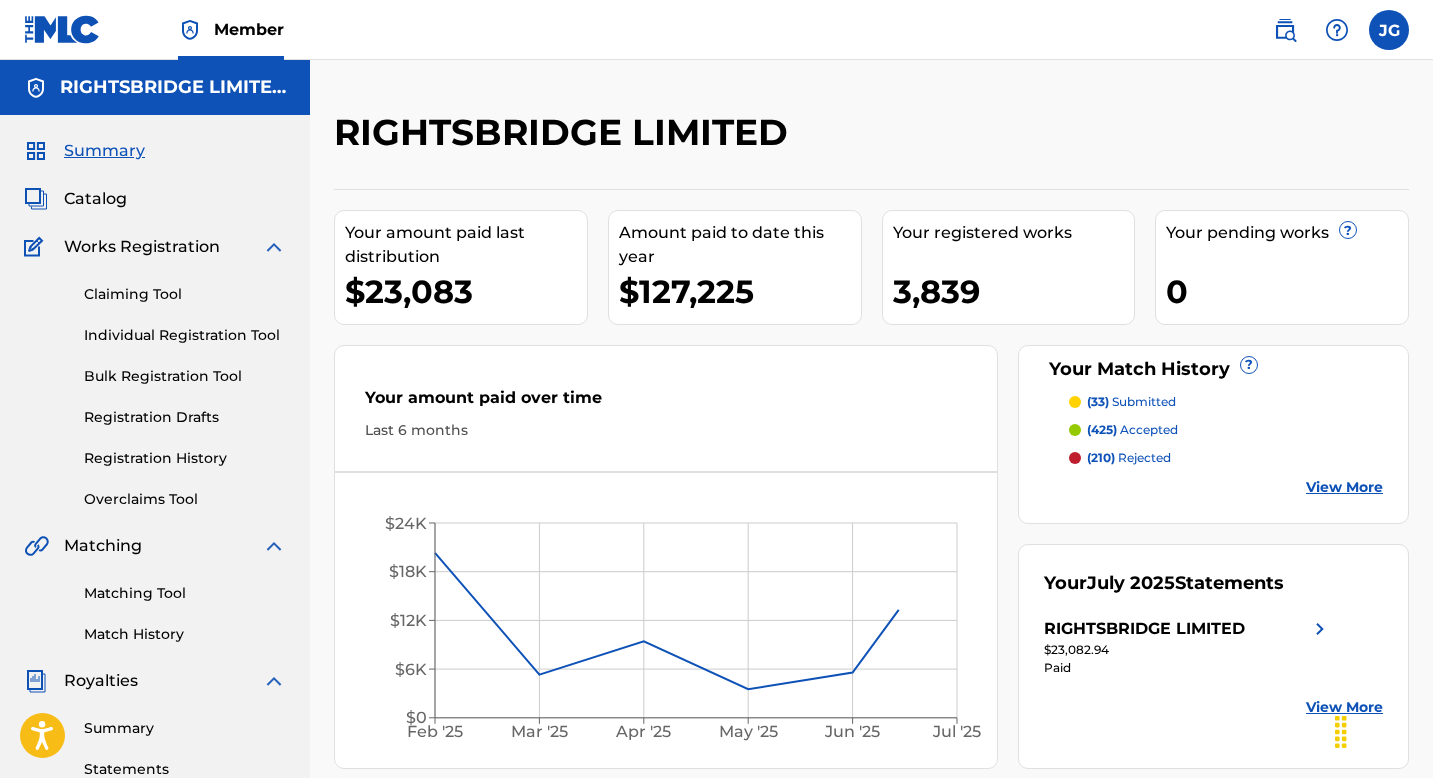 scroll, scrollTop: 0, scrollLeft: 0, axis: both 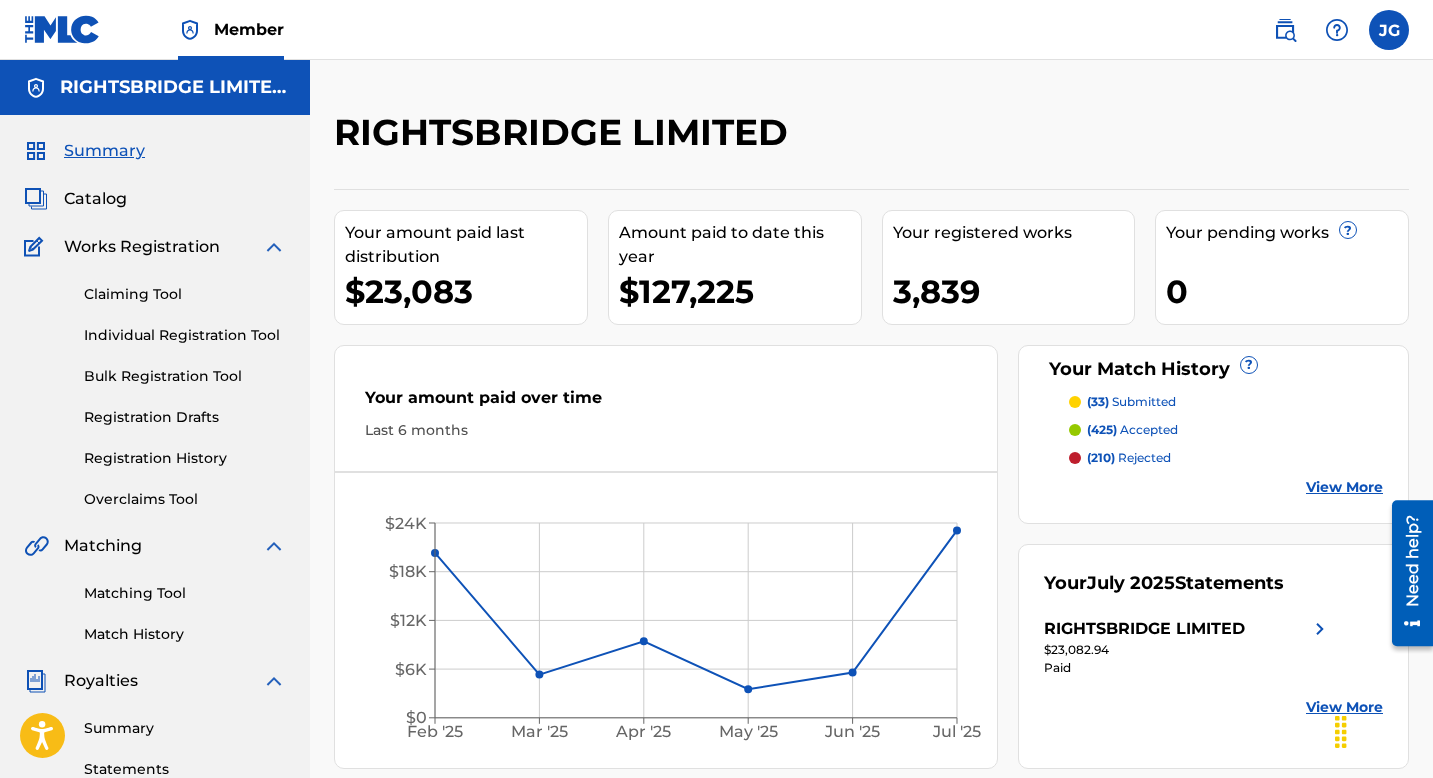 click at bounding box center (274, 247) 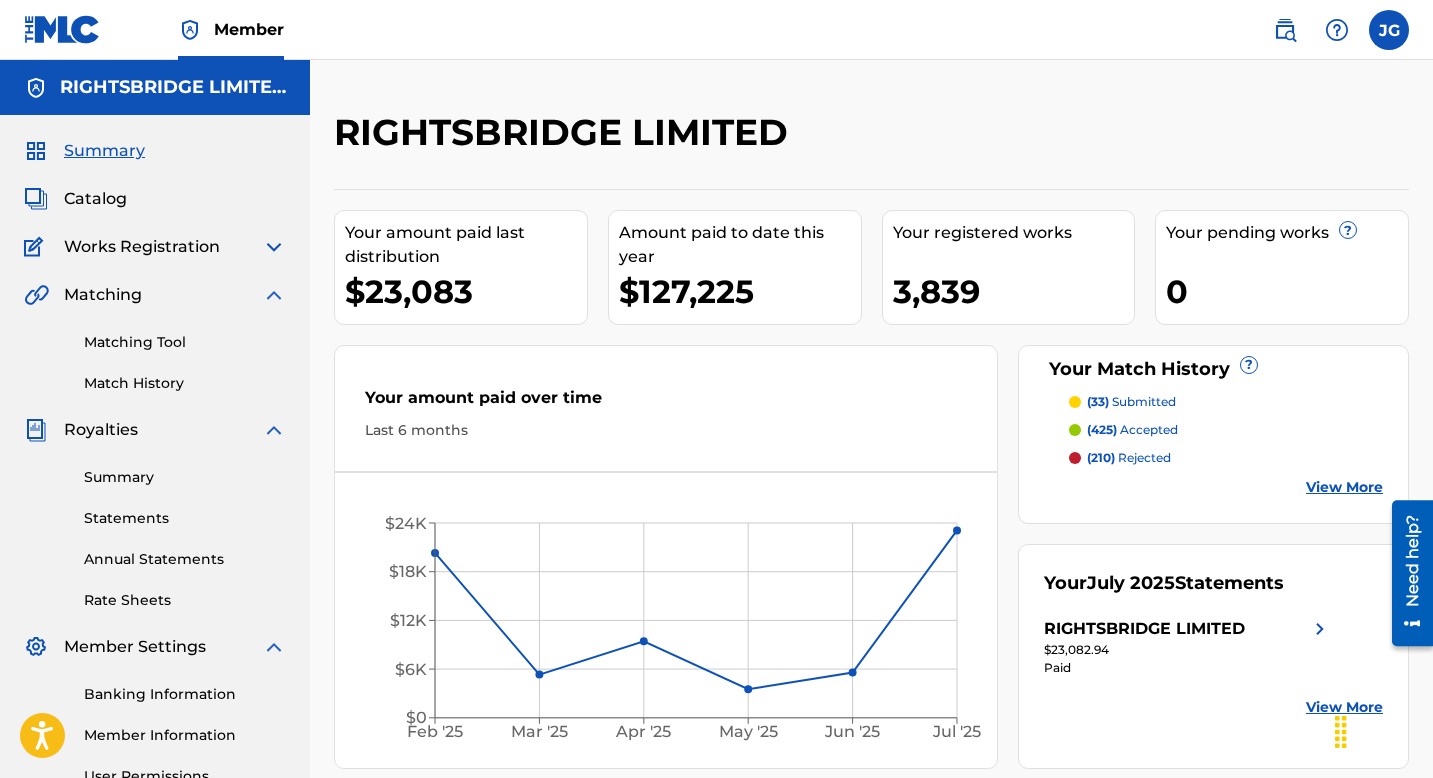 click at bounding box center [274, 295] 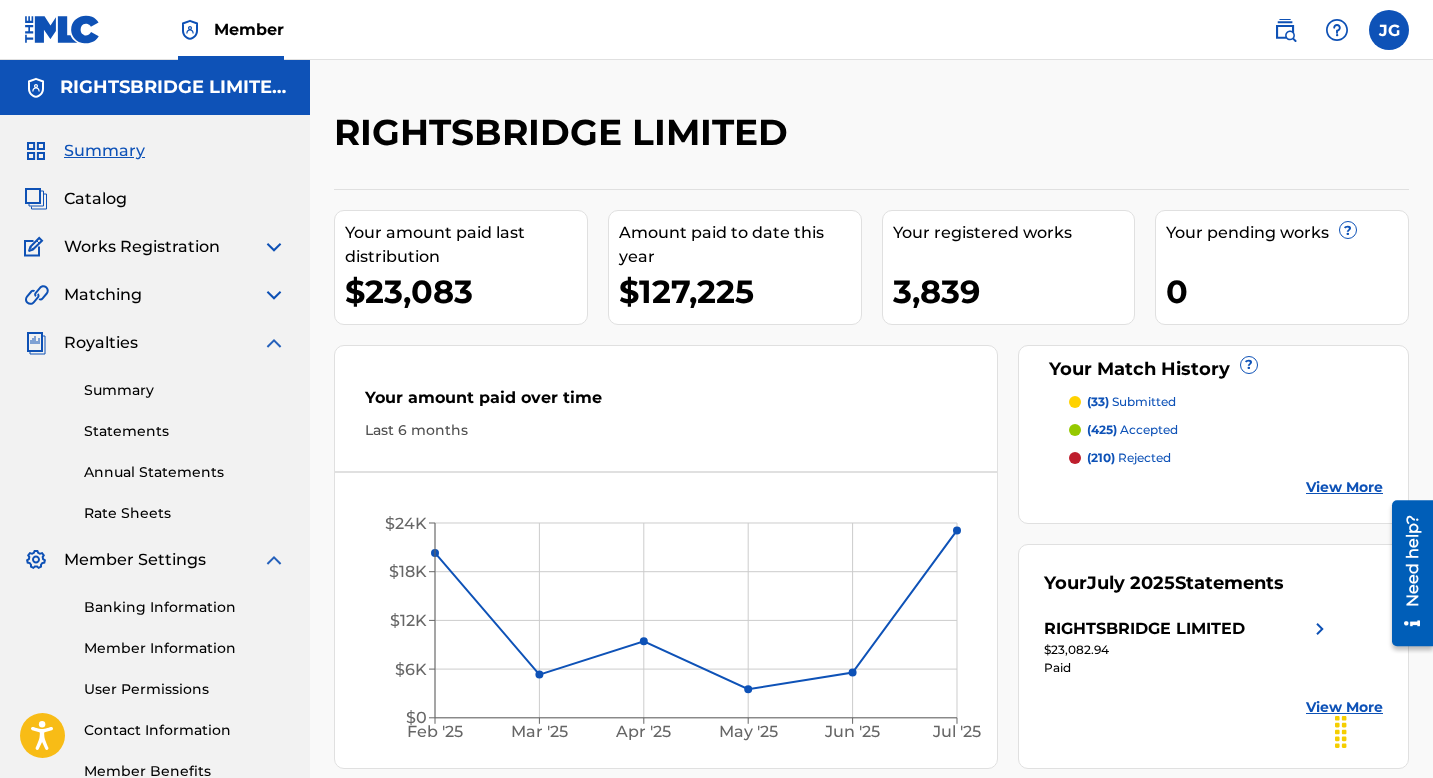click at bounding box center [274, 343] 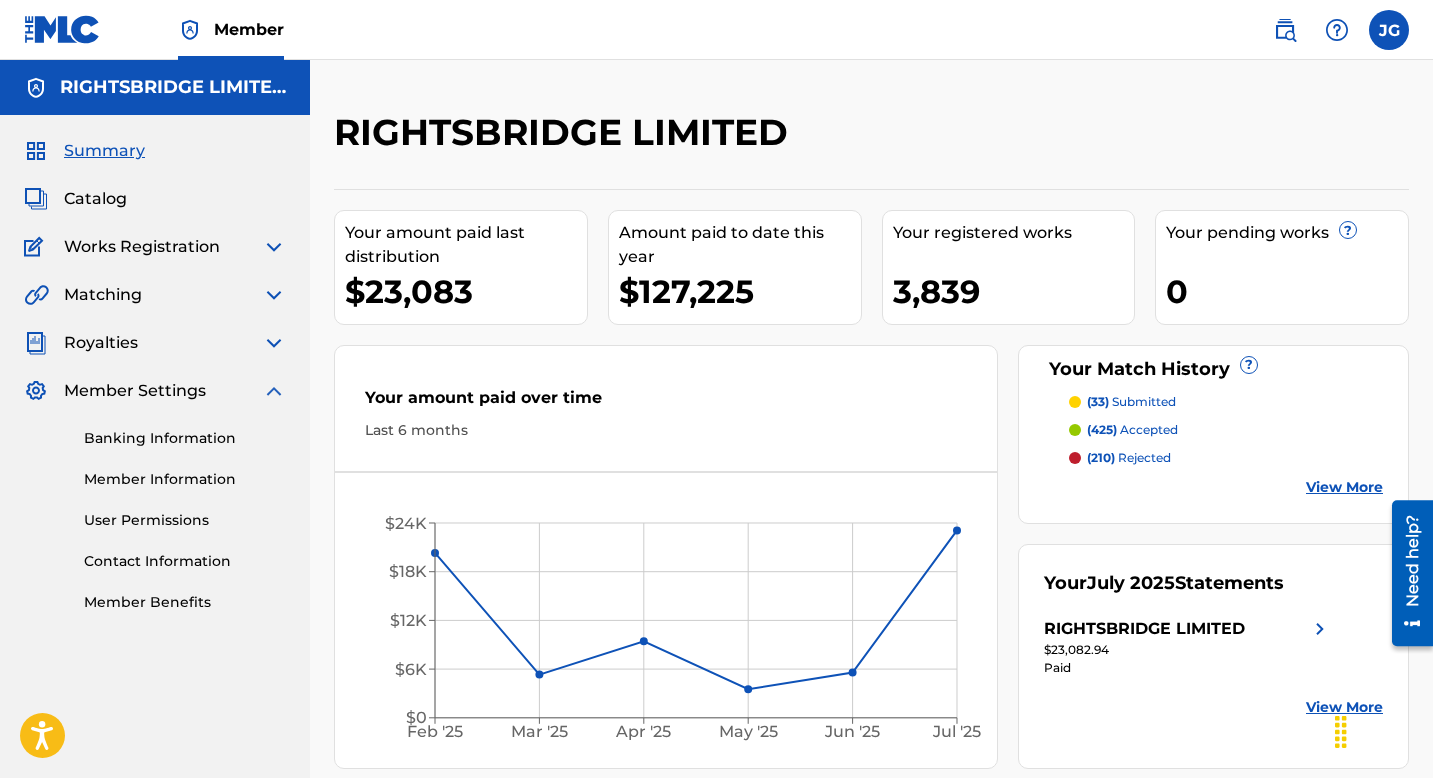 click at bounding box center [274, 391] 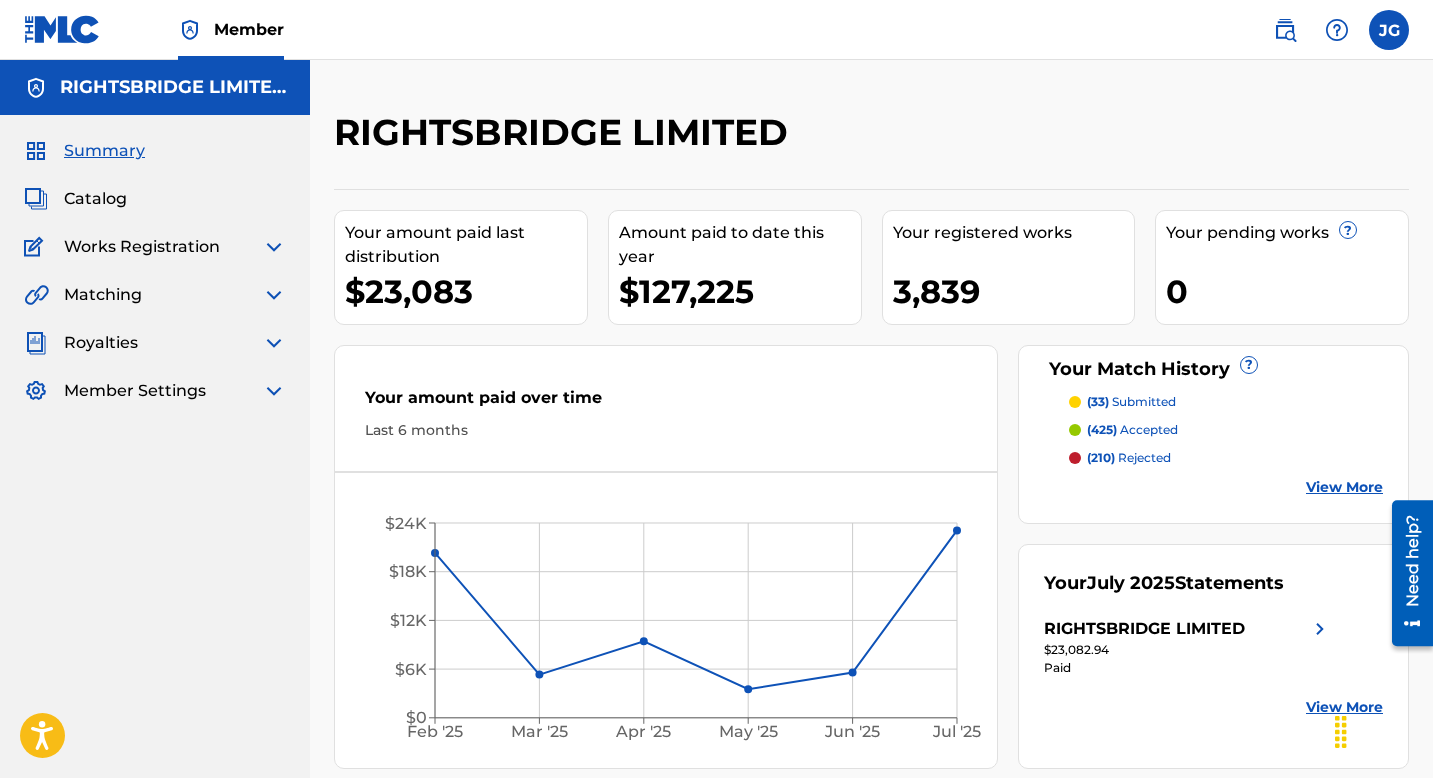 click at bounding box center (274, 295) 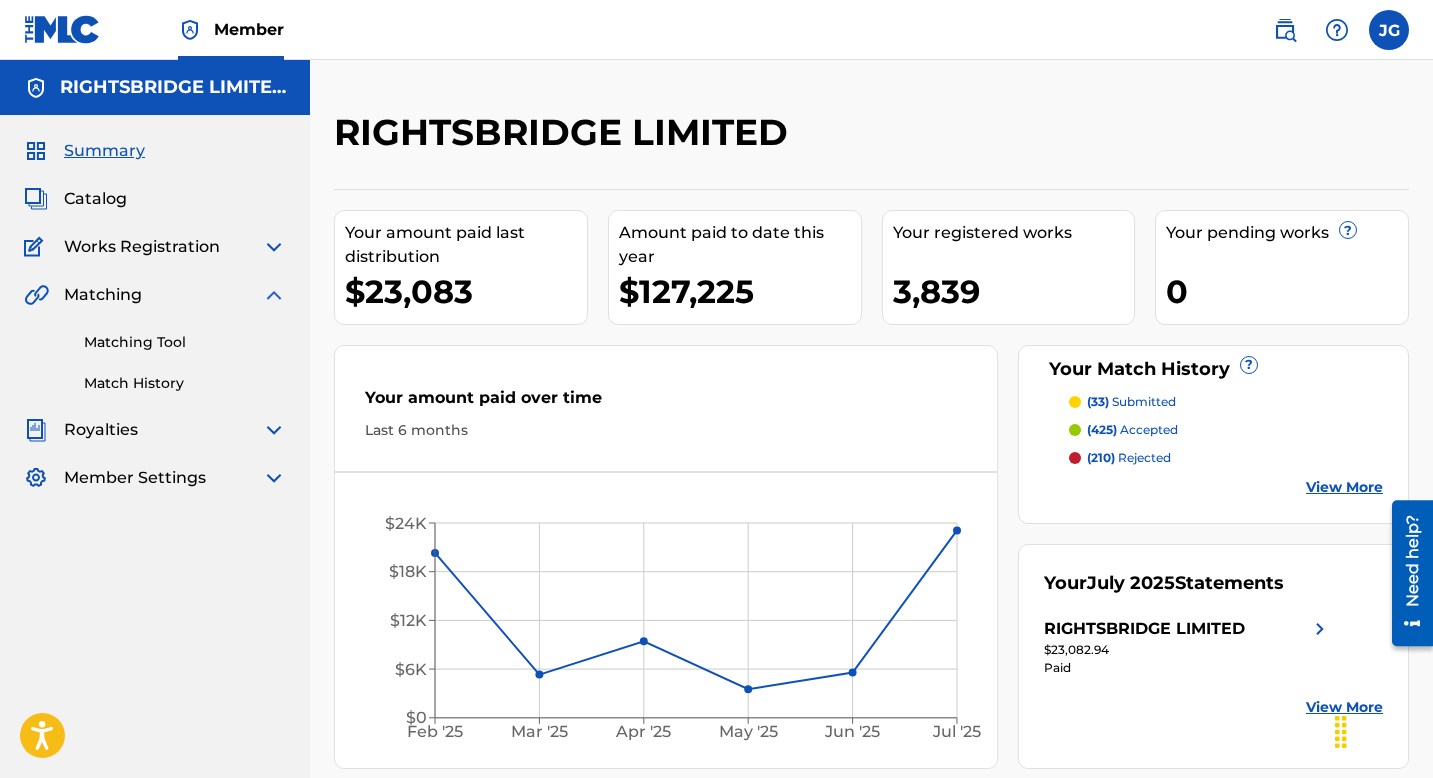 click on "Matching Tool" at bounding box center (185, 342) 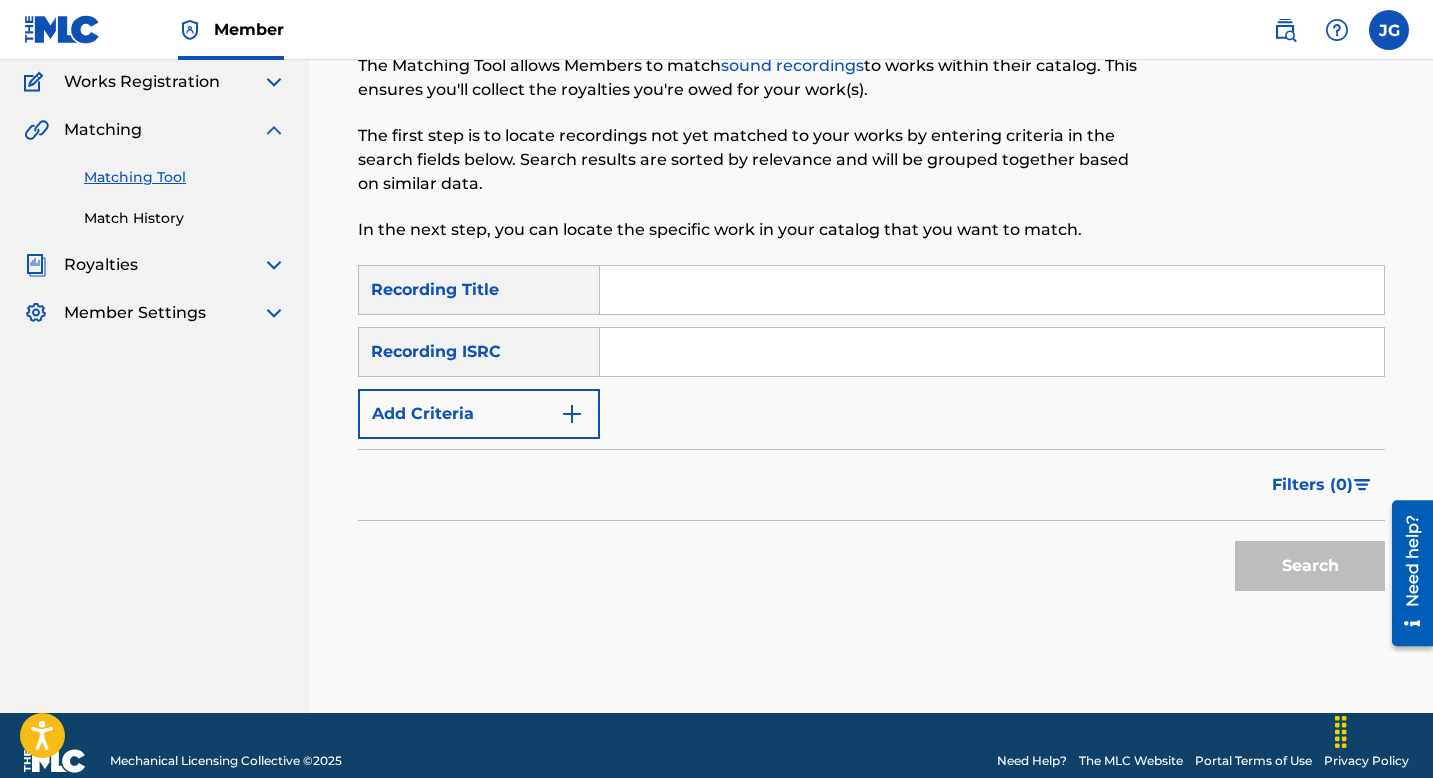 scroll, scrollTop: 166, scrollLeft: 0, axis: vertical 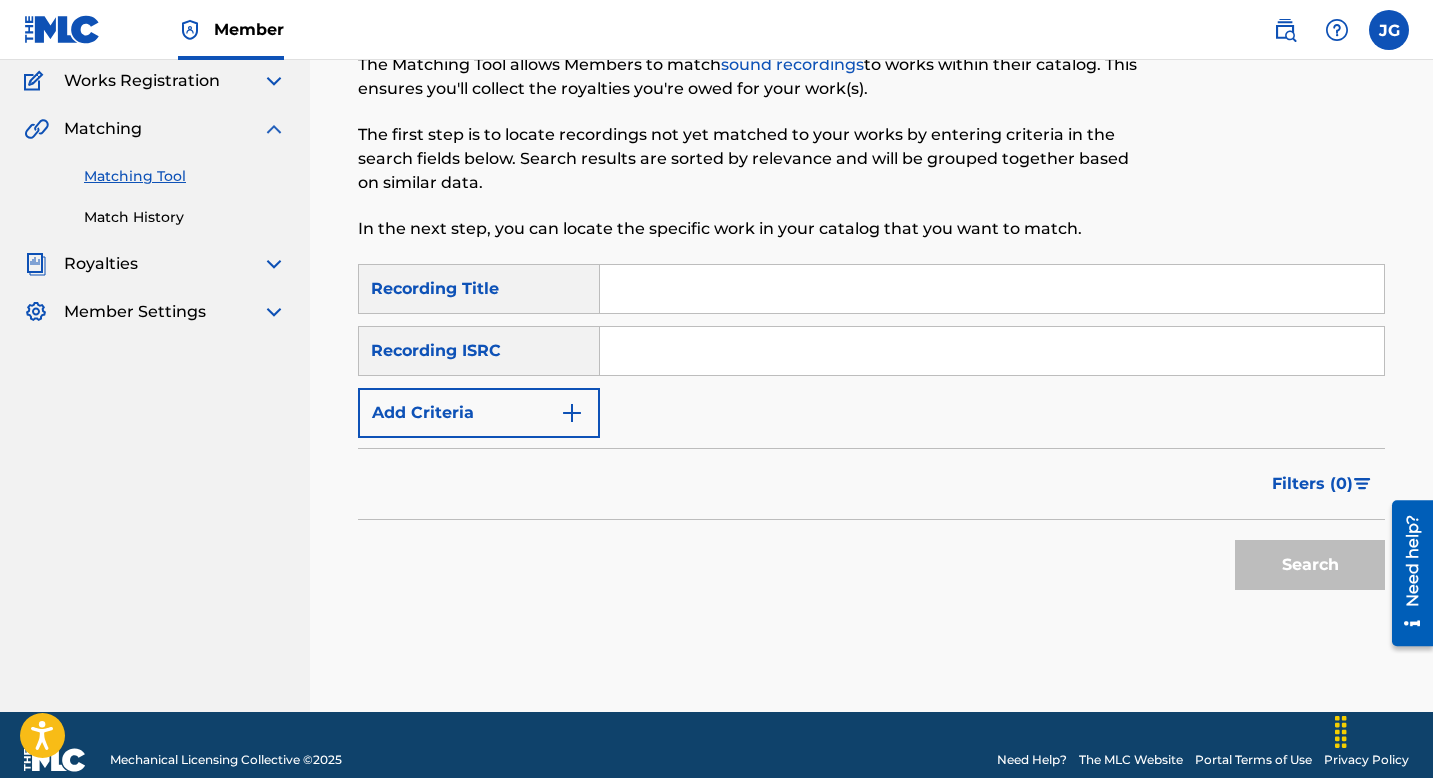 click on "Add Criteria" at bounding box center [479, 413] 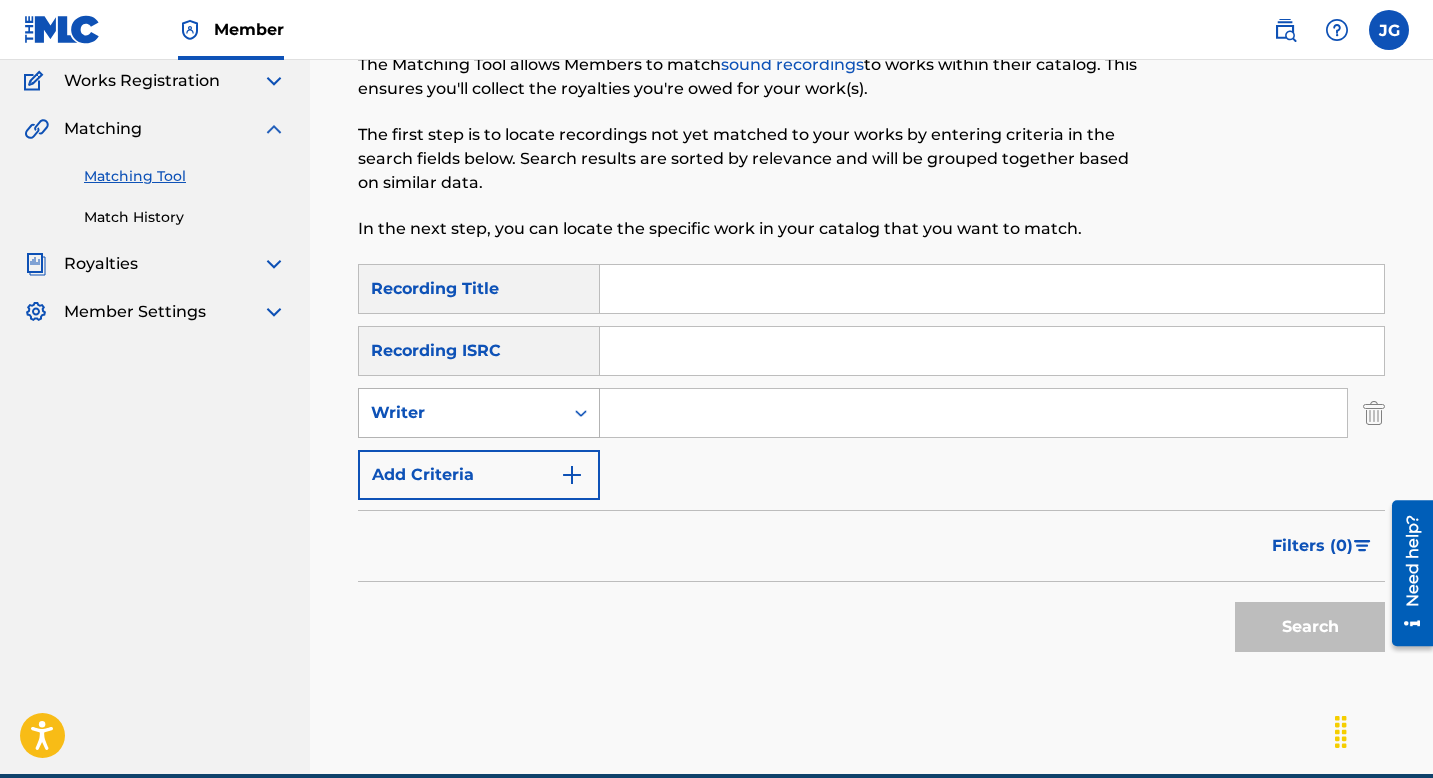 click on "Writer" at bounding box center (461, 413) 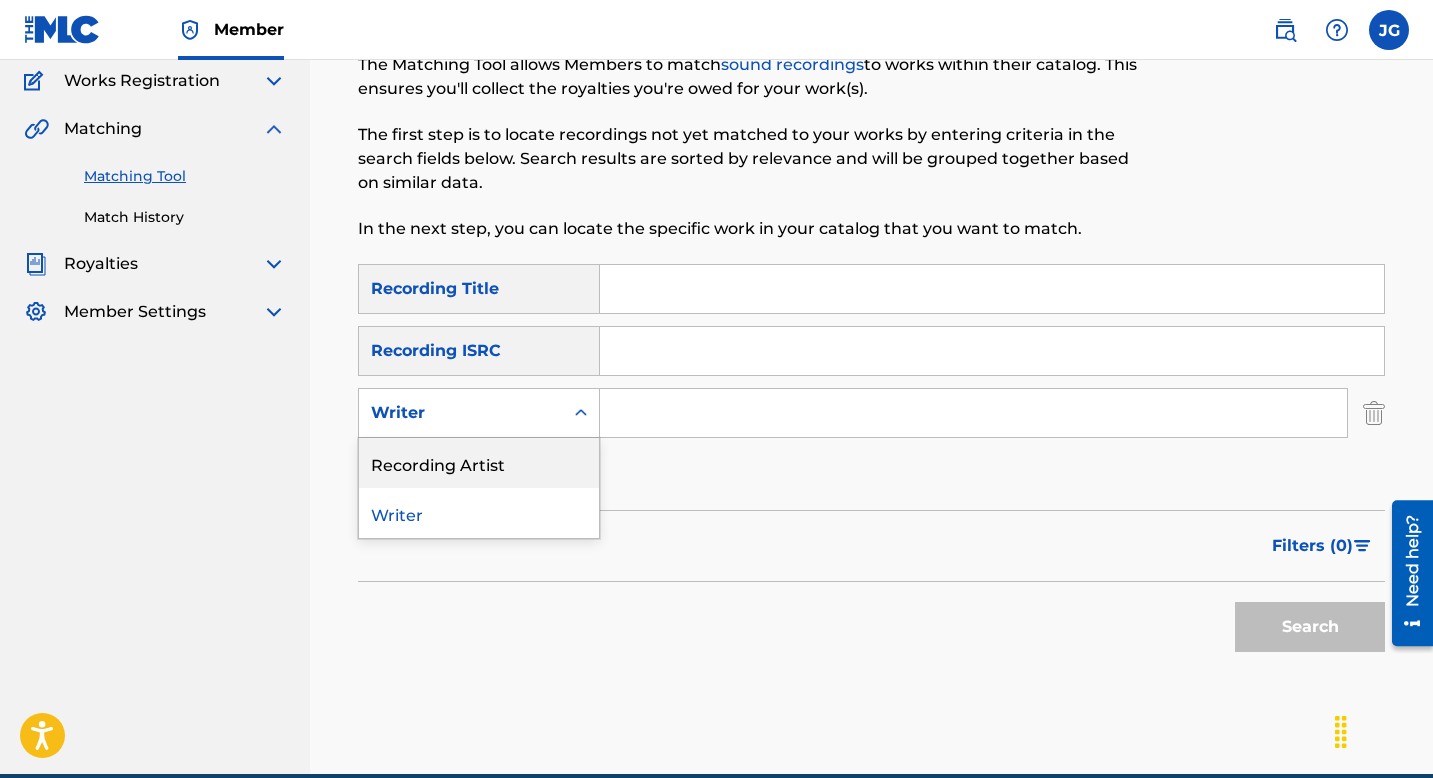 click on "Recording Artist" at bounding box center [479, 463] 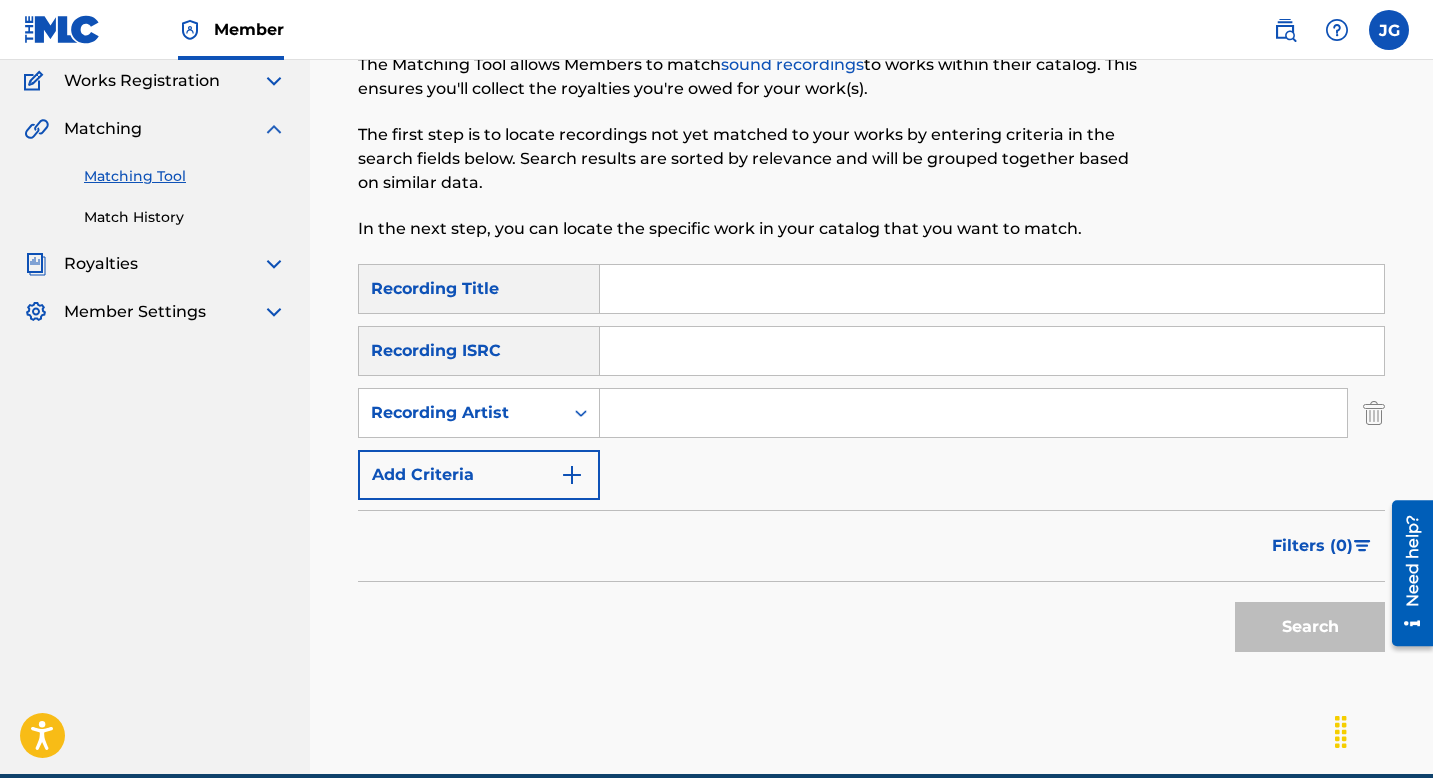 click at bounding box center (973, 413) 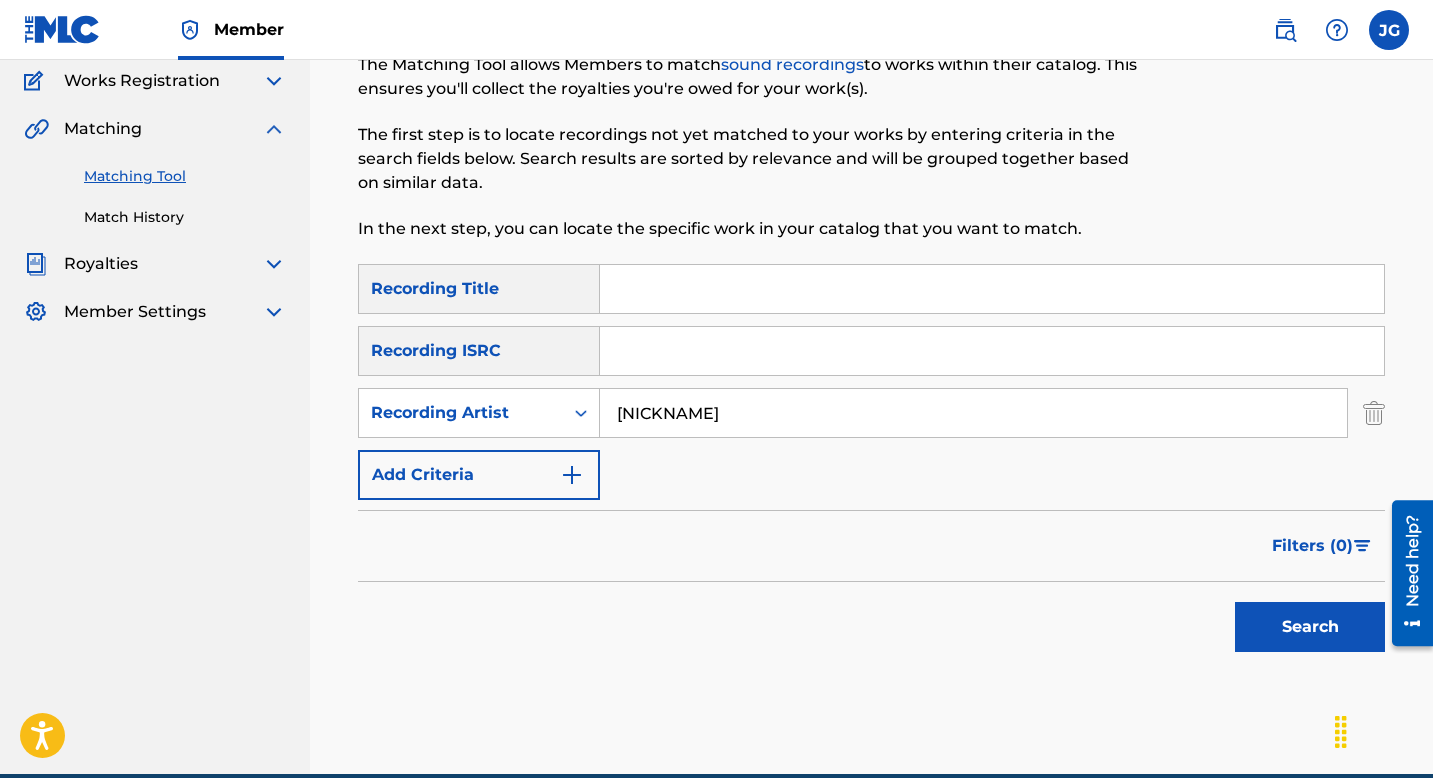 type on "[NICKNAME]" 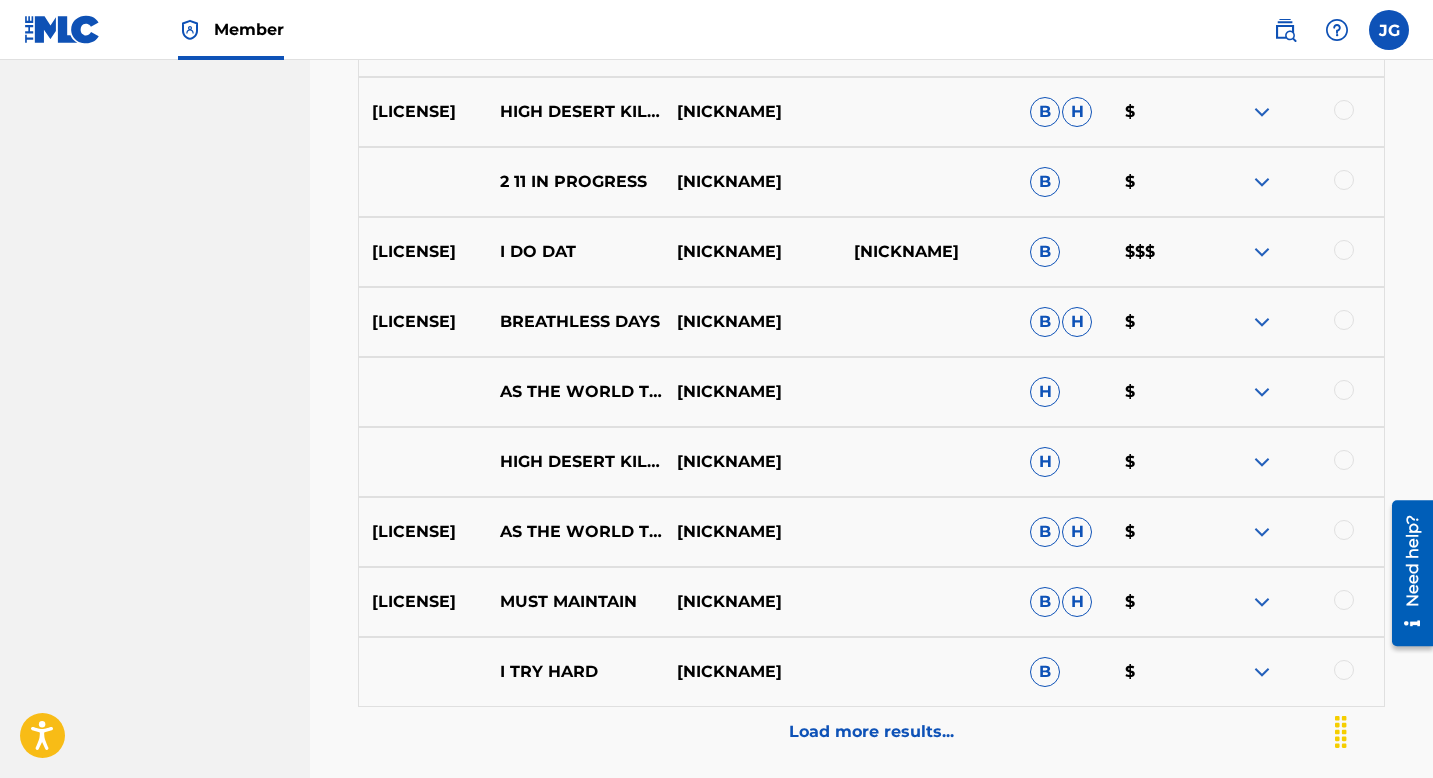scroll, scrollTop: 1060, scrollLeft: 0, axis: vertical 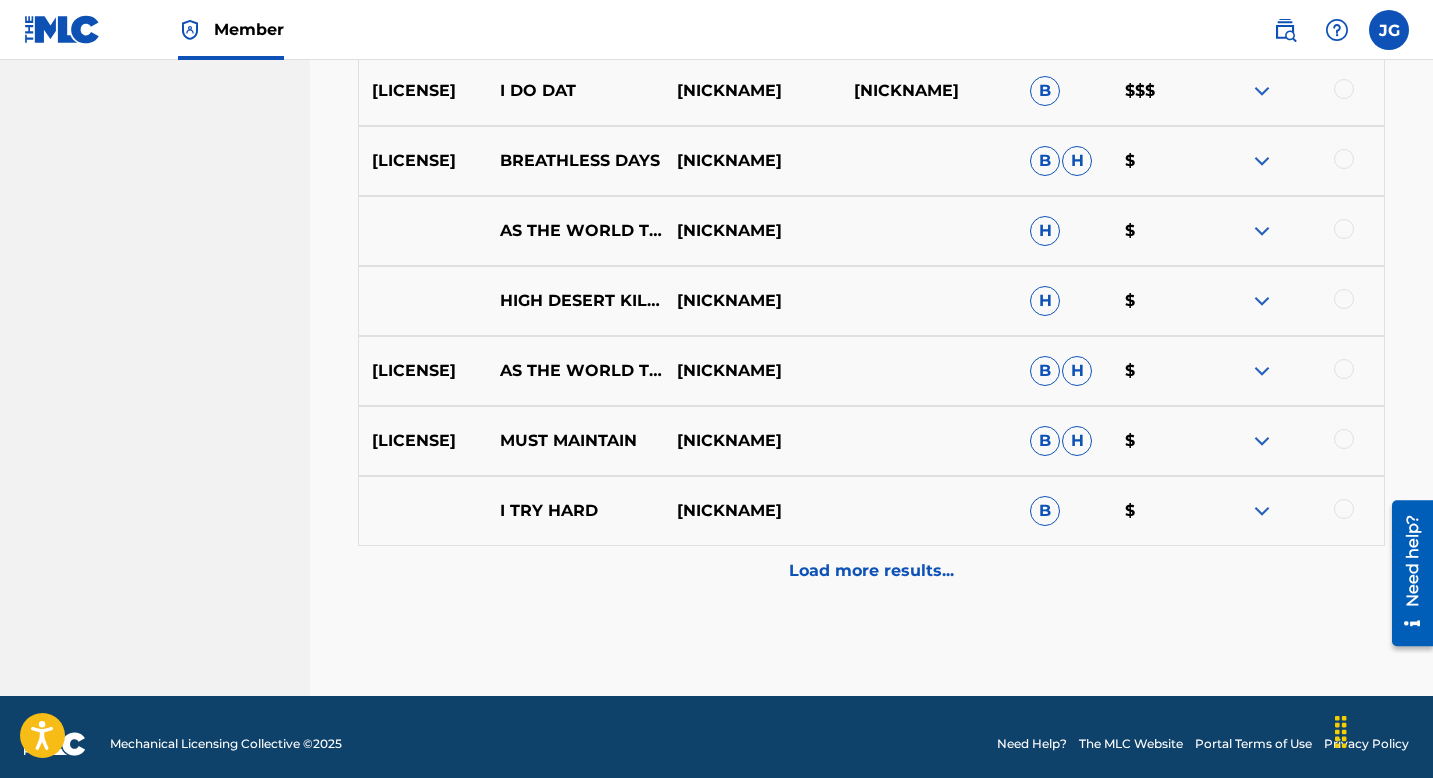 click on "Load more results..." at bounding box center (871, 571) 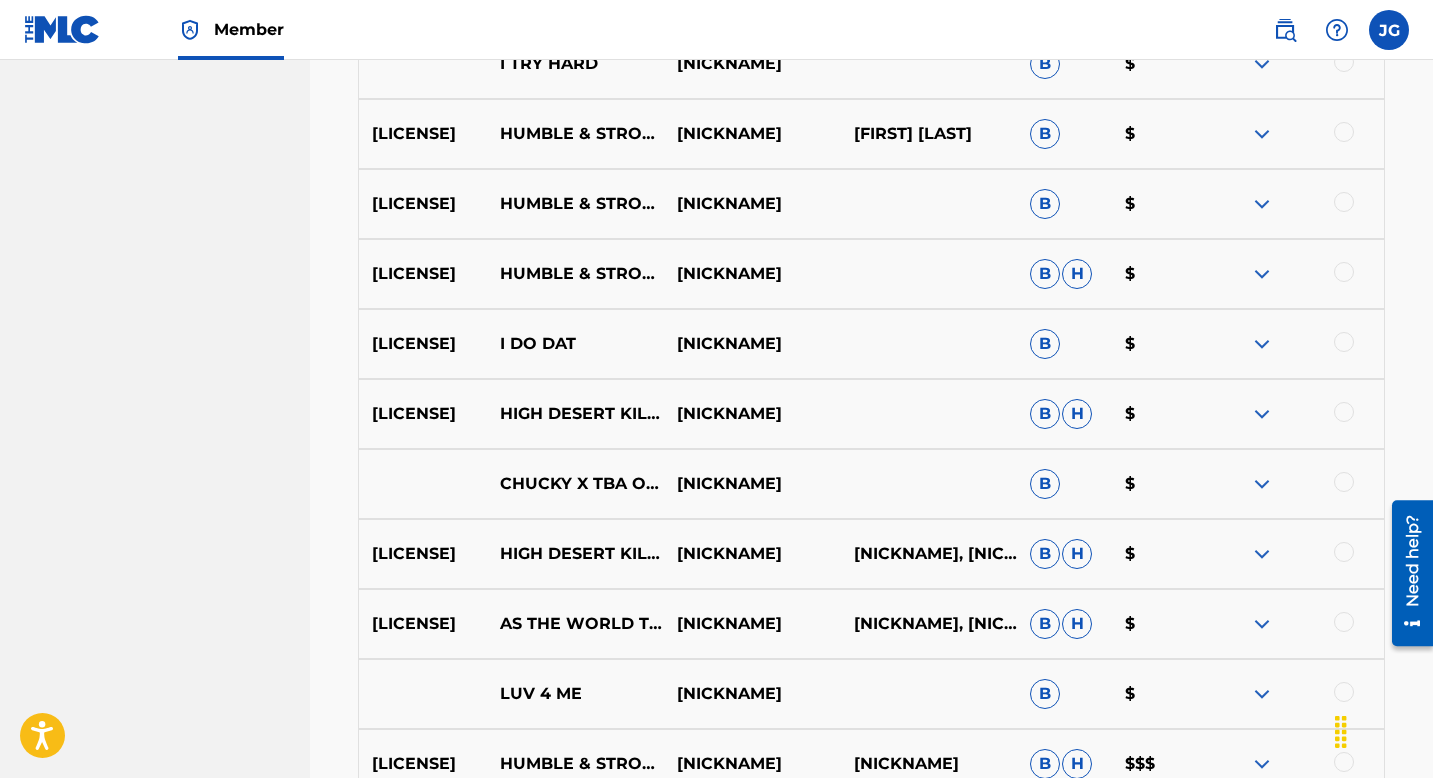 scroll, scrollTop: 1705, scrollLeft: 0, axis: vertical 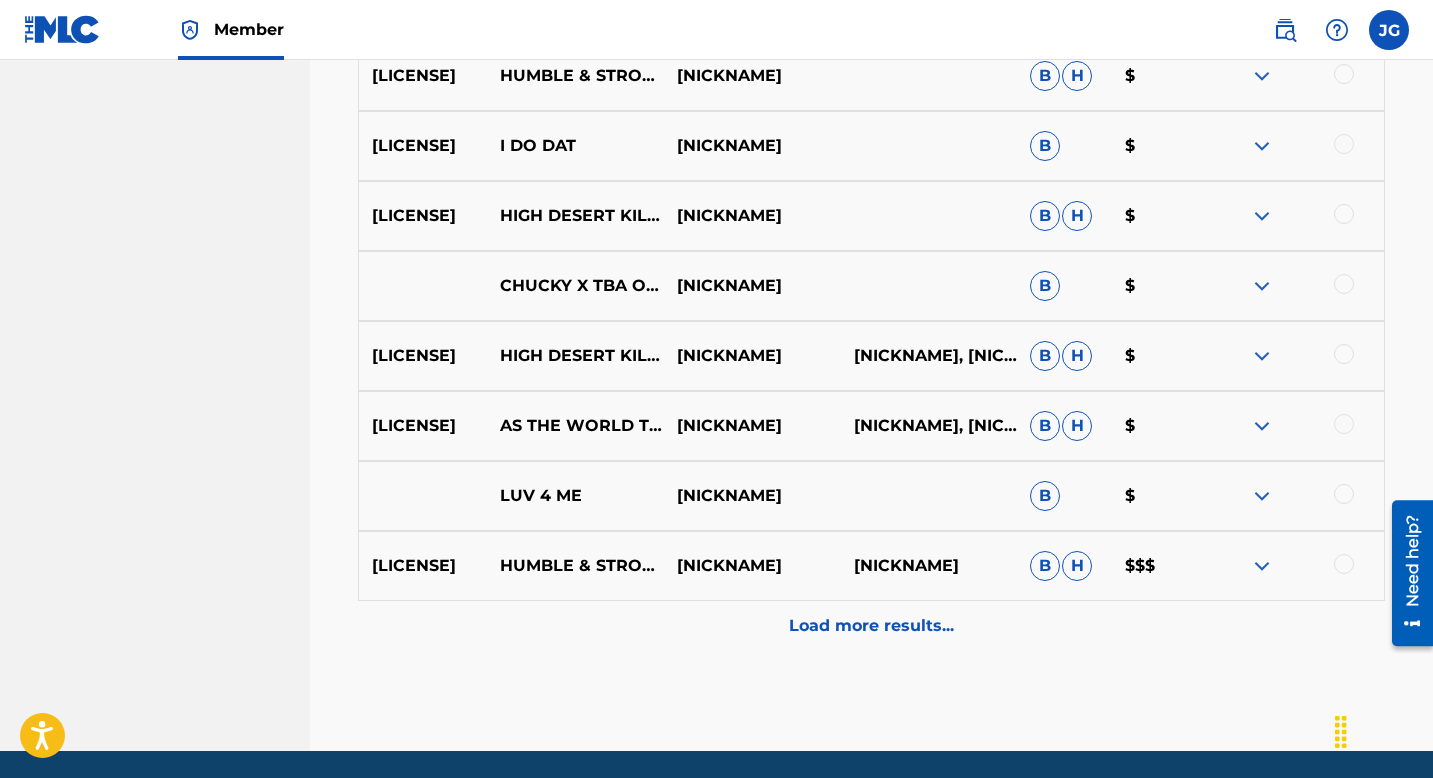 click on "Load more results..." at bounding box center (871, 626) 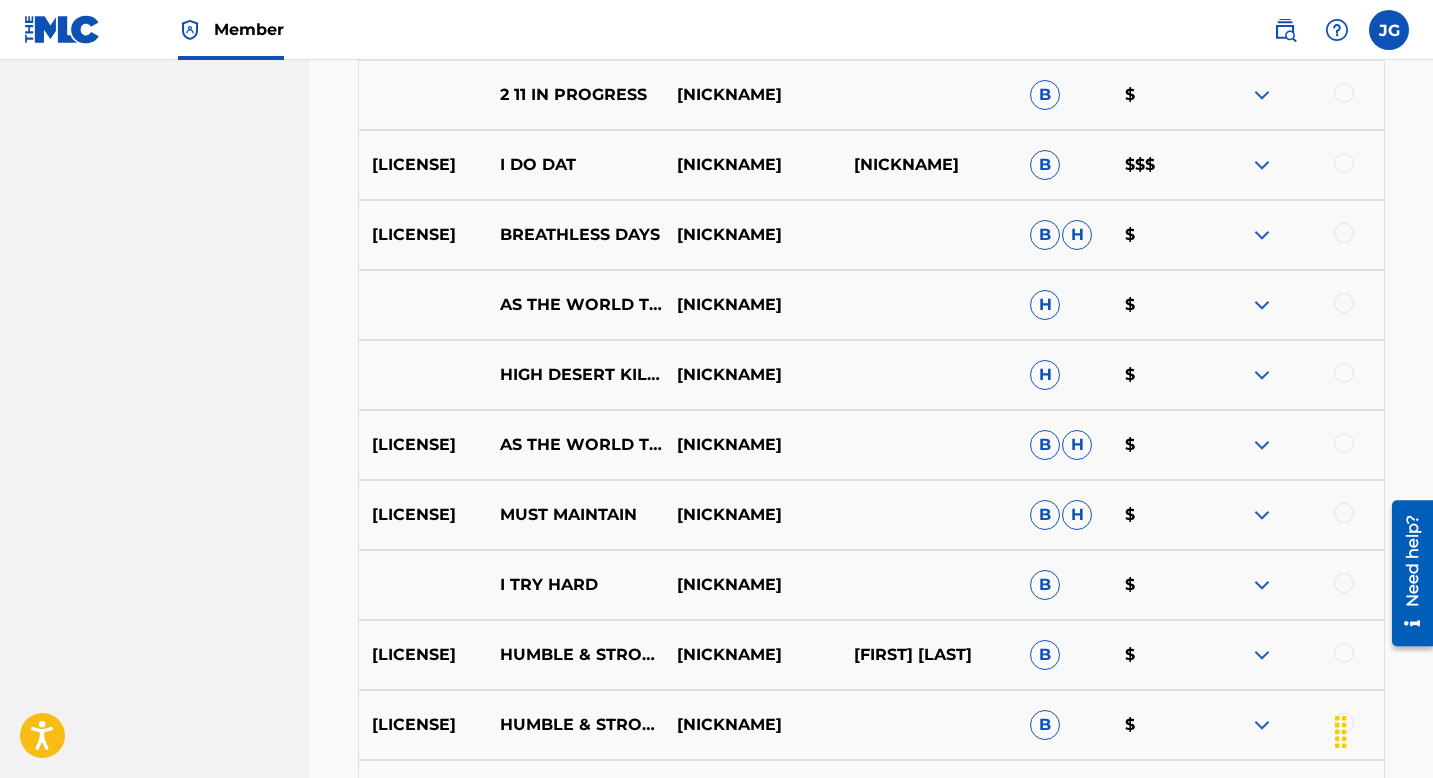 scroll, scrollTop: 0, scrollLeft: 0, axis: both 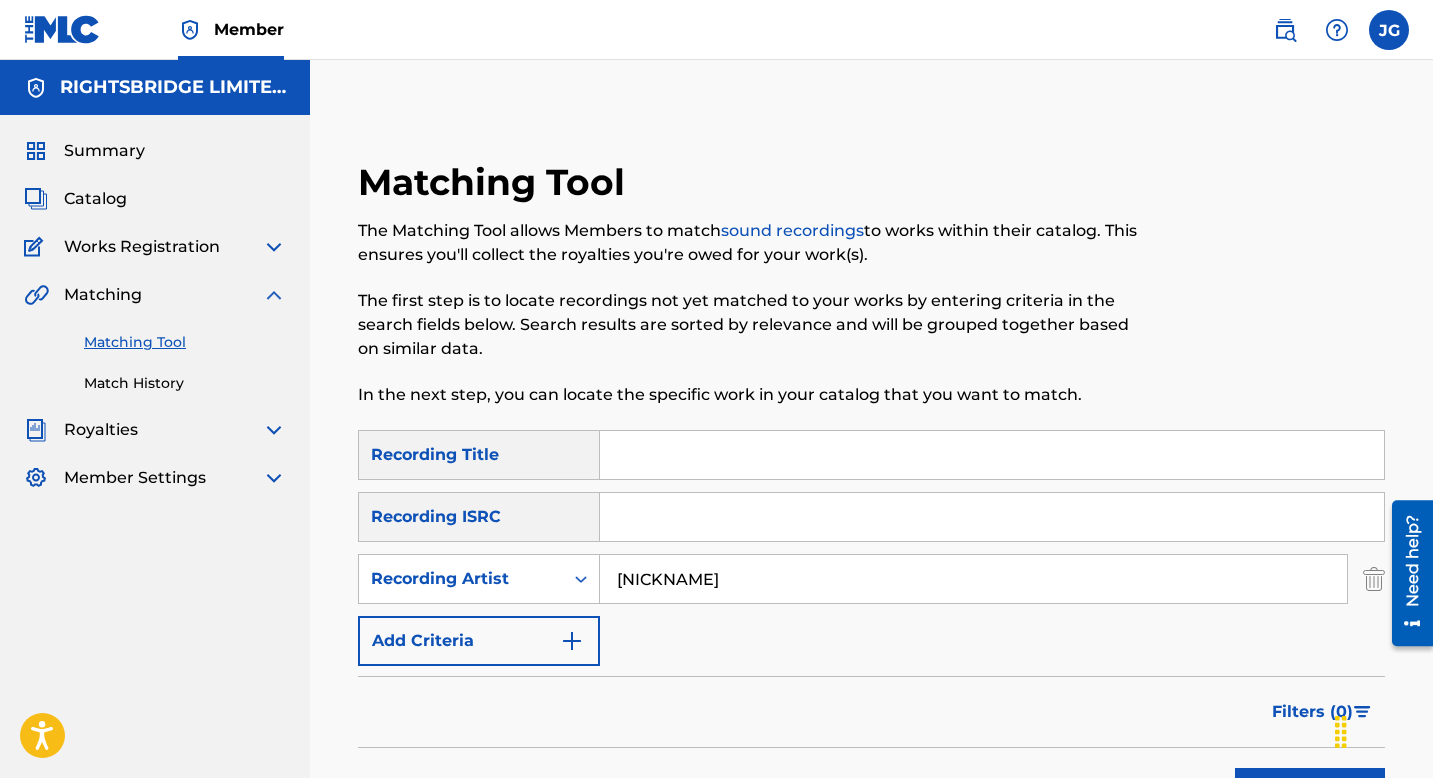 click at bounding box center (992, 455) 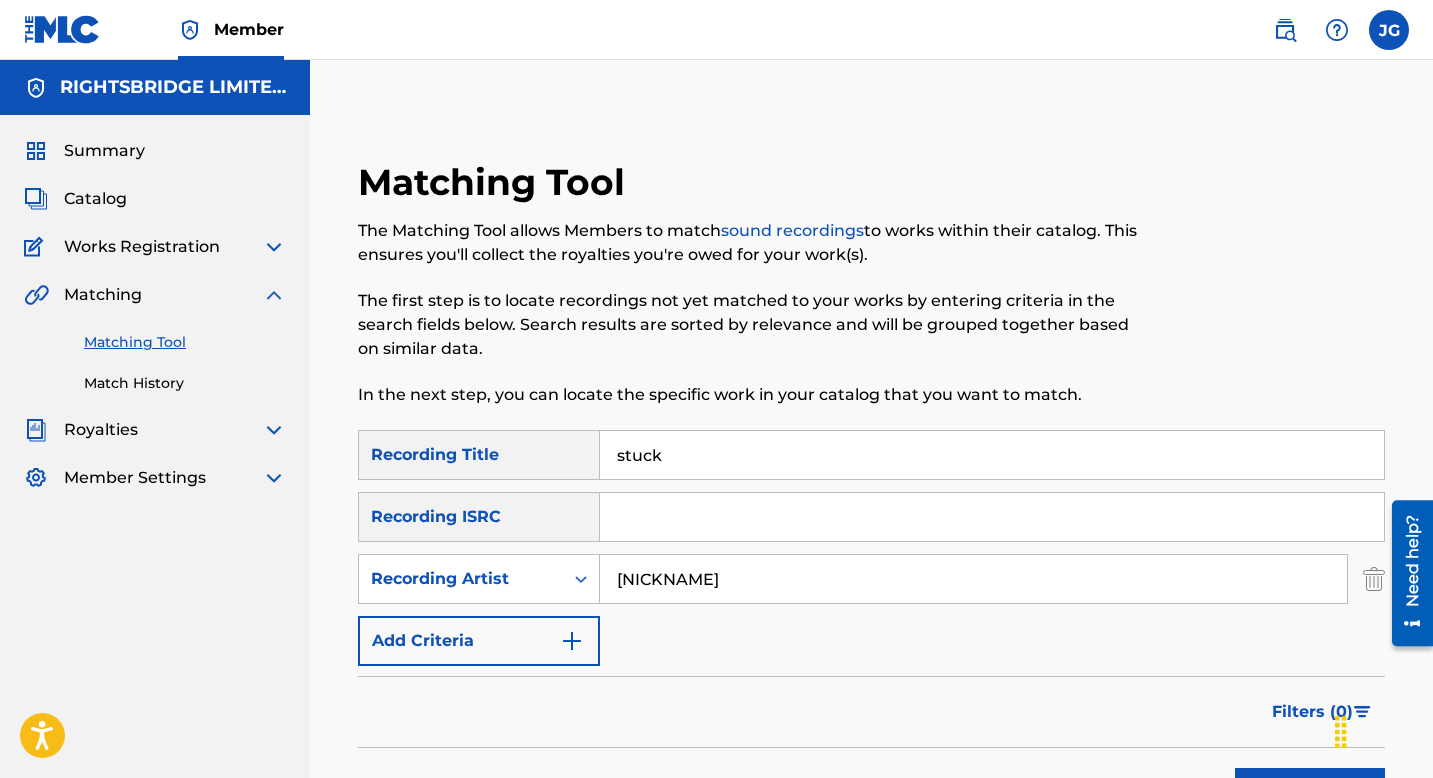 type on "stuck" 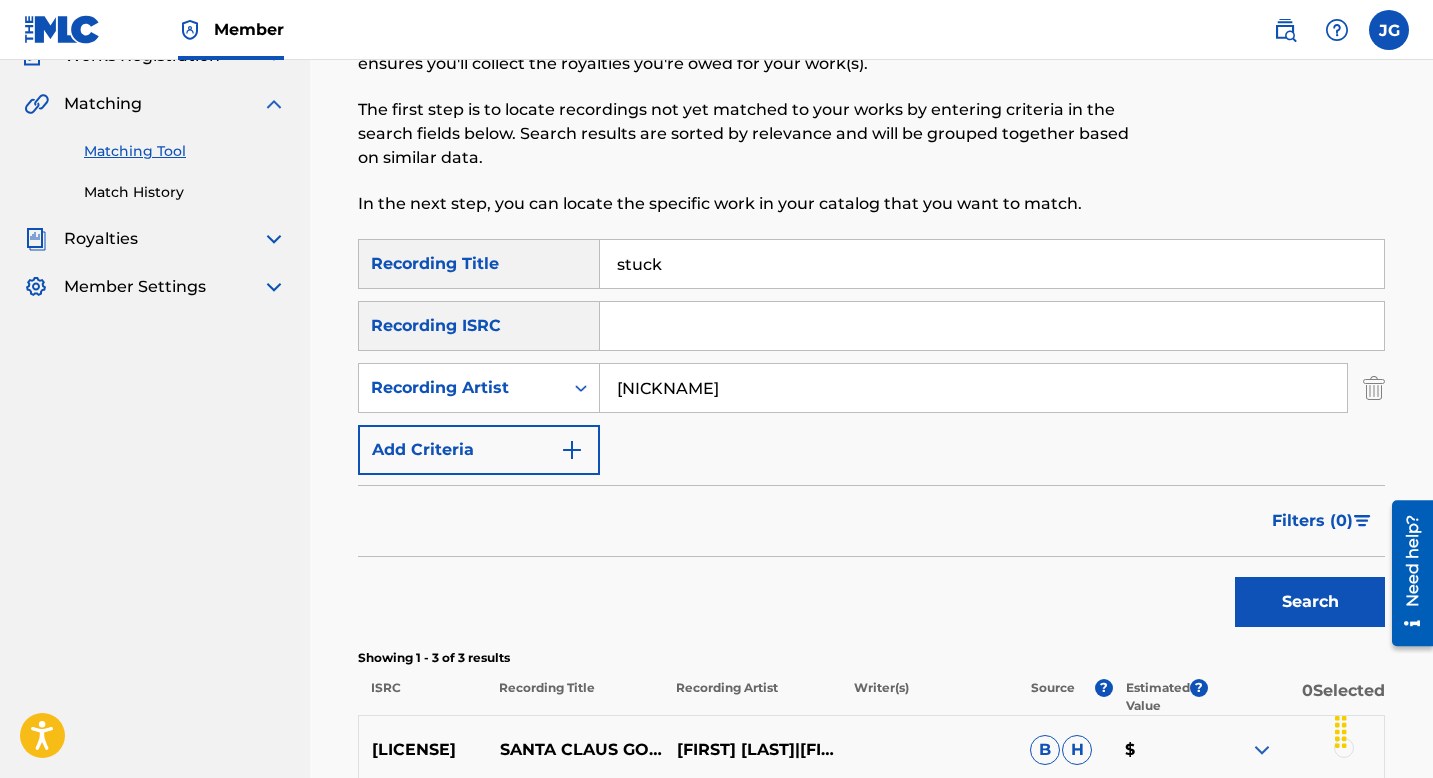 scroll, scrollTop: 129, scrollLeft: 0, axis: vertical 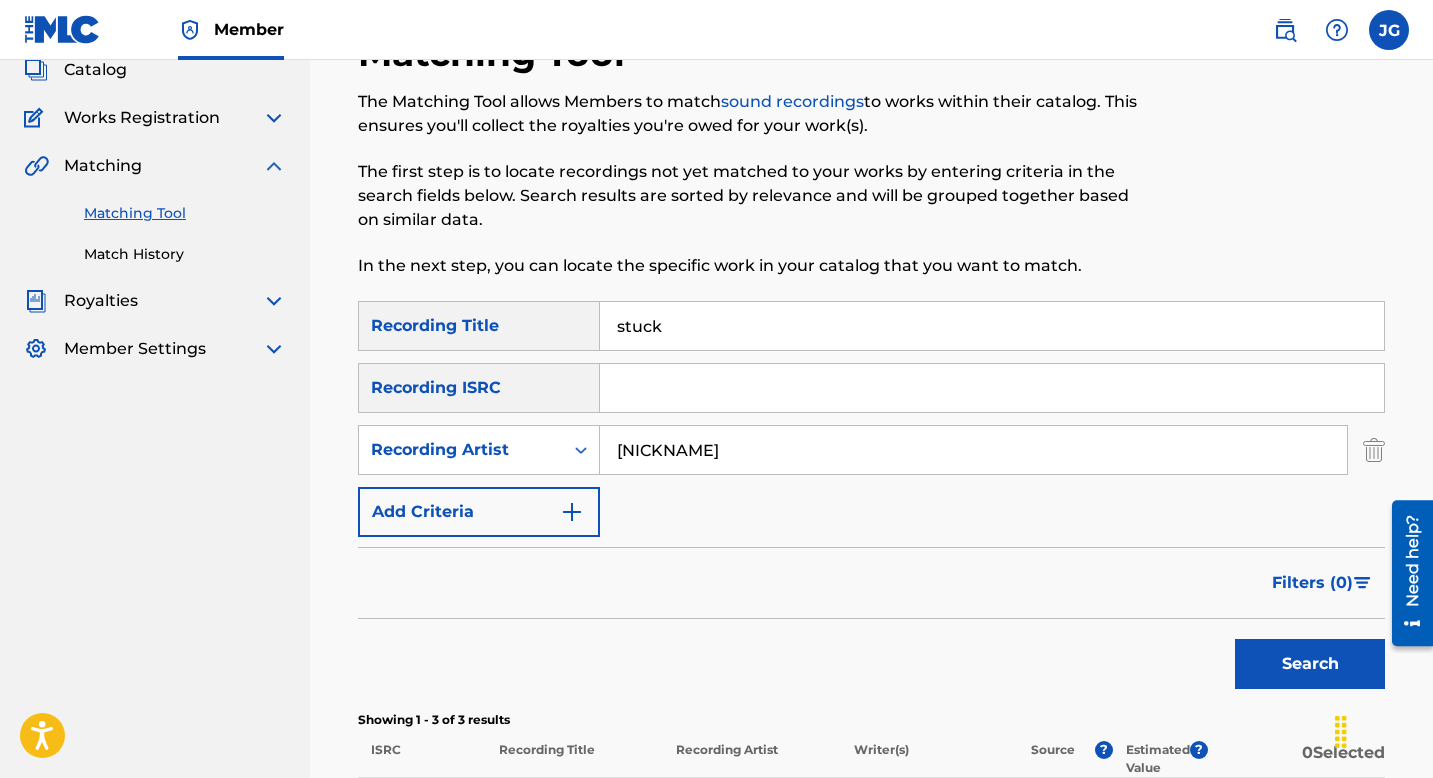 click on "[NICKNAME]" at bounding box center [973, 450] 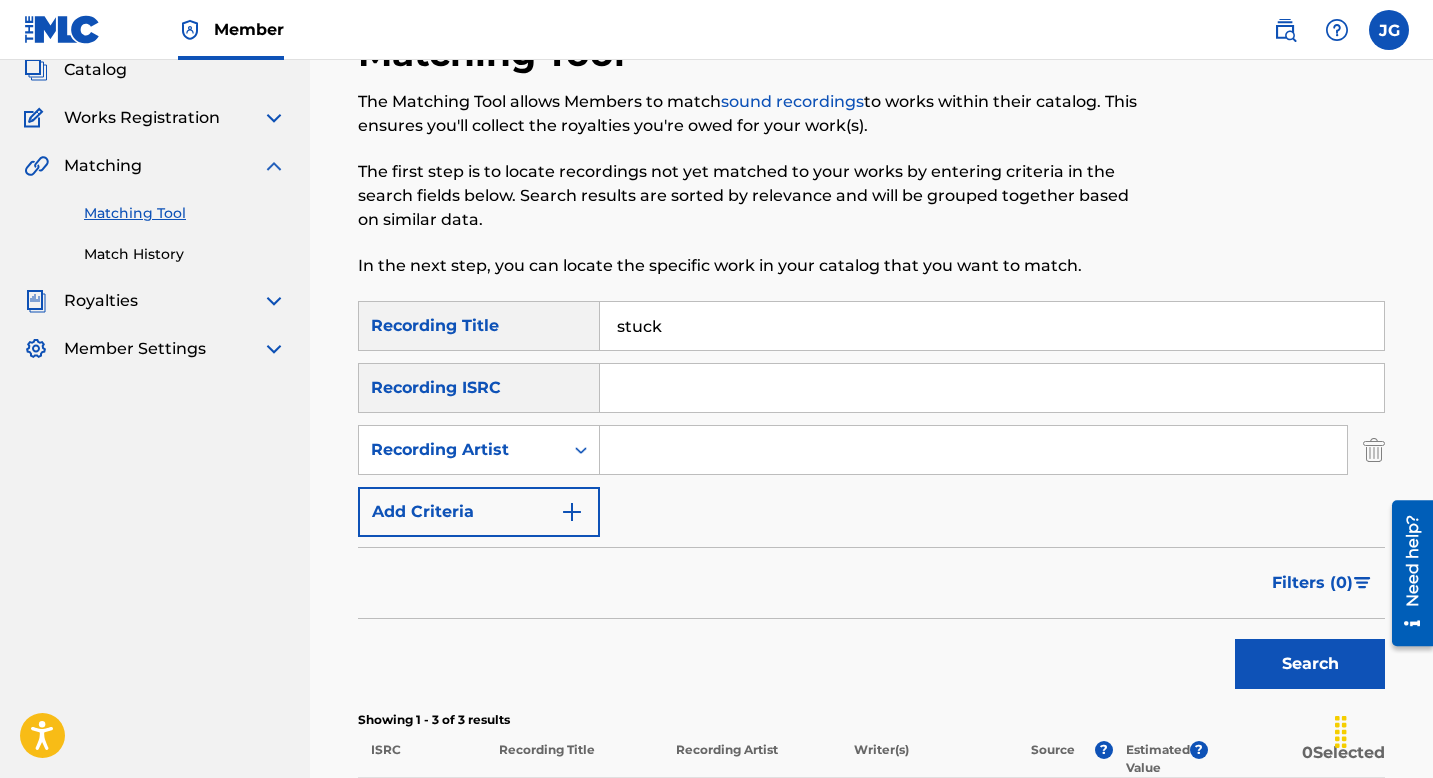 type 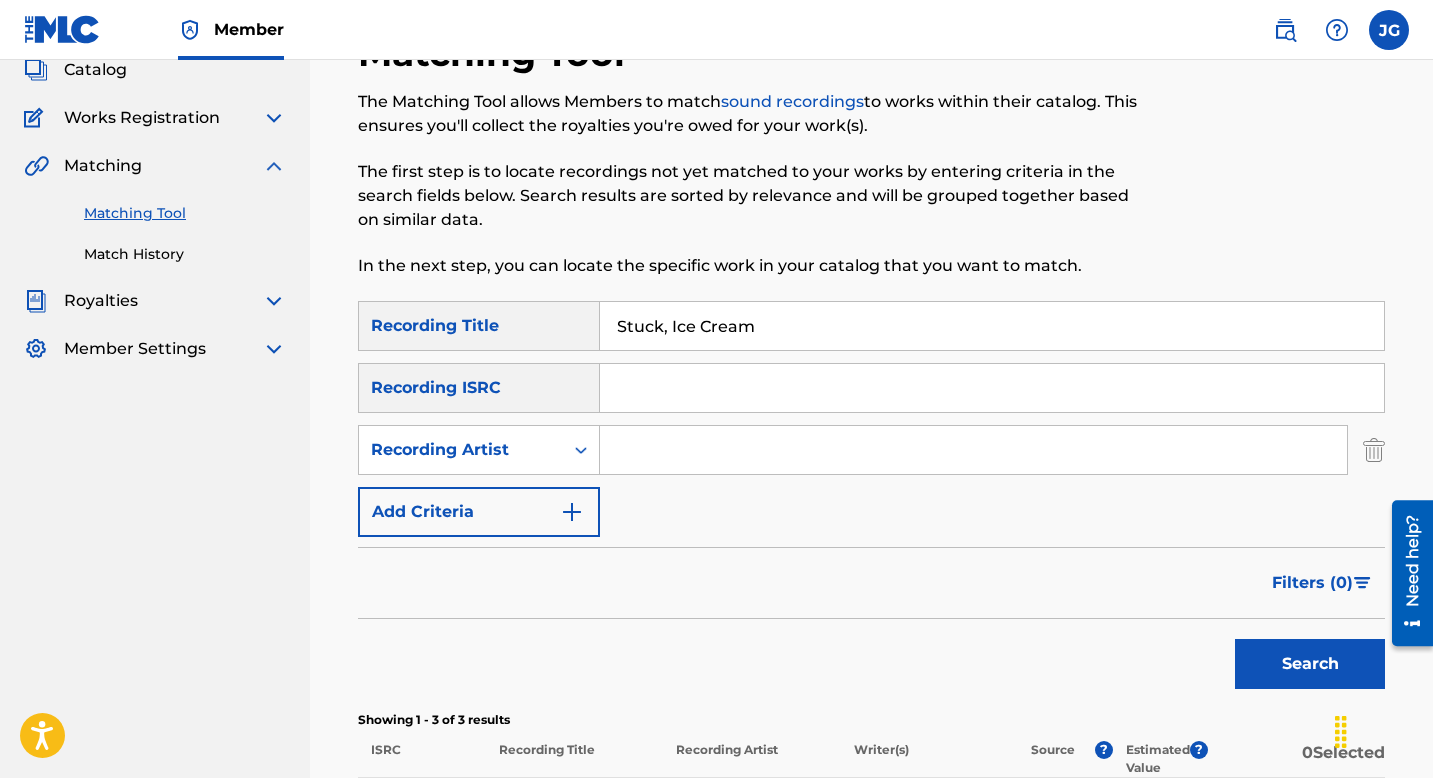 click on "Search" at bounding box center (1310, 664) 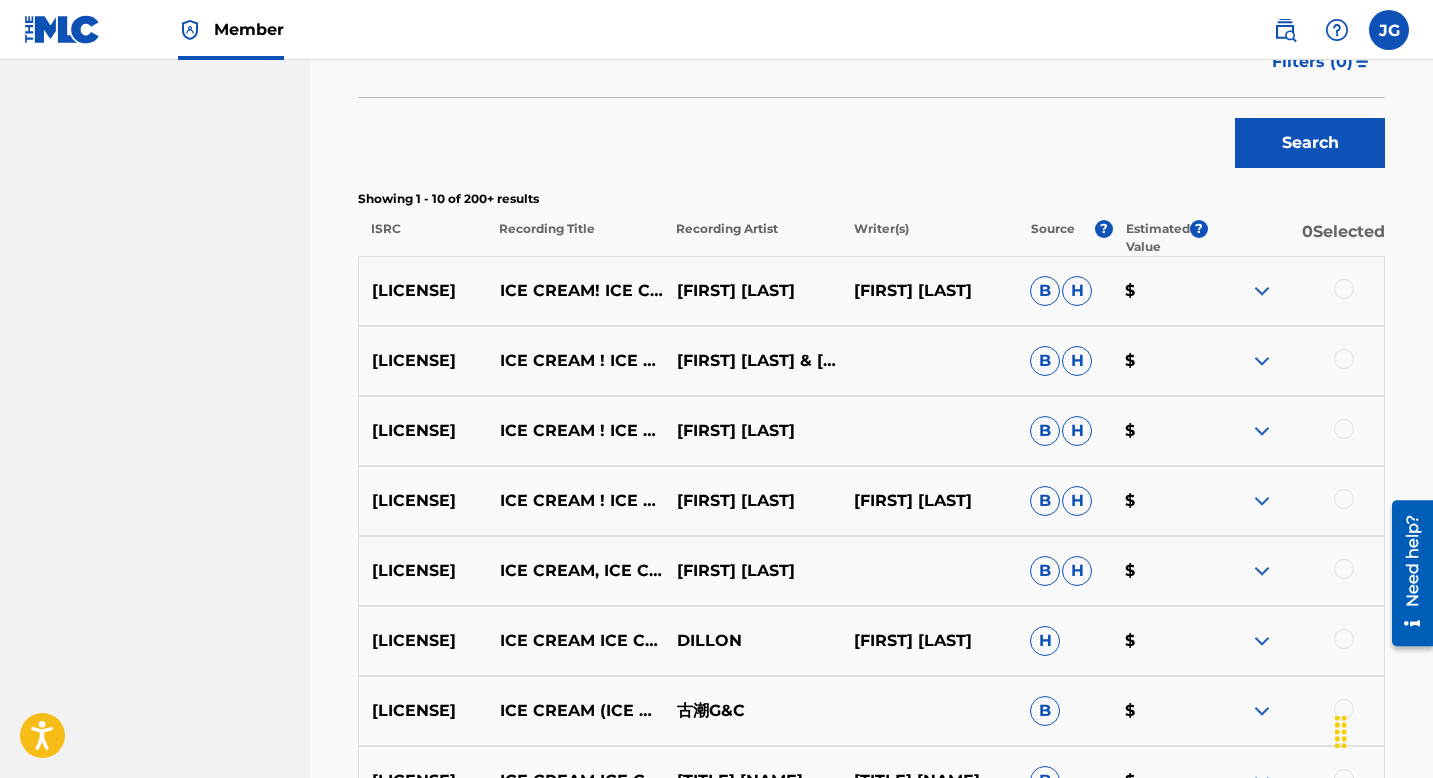 scroll, scrollTop: 906, scrollLeft: 0, axis: vertical 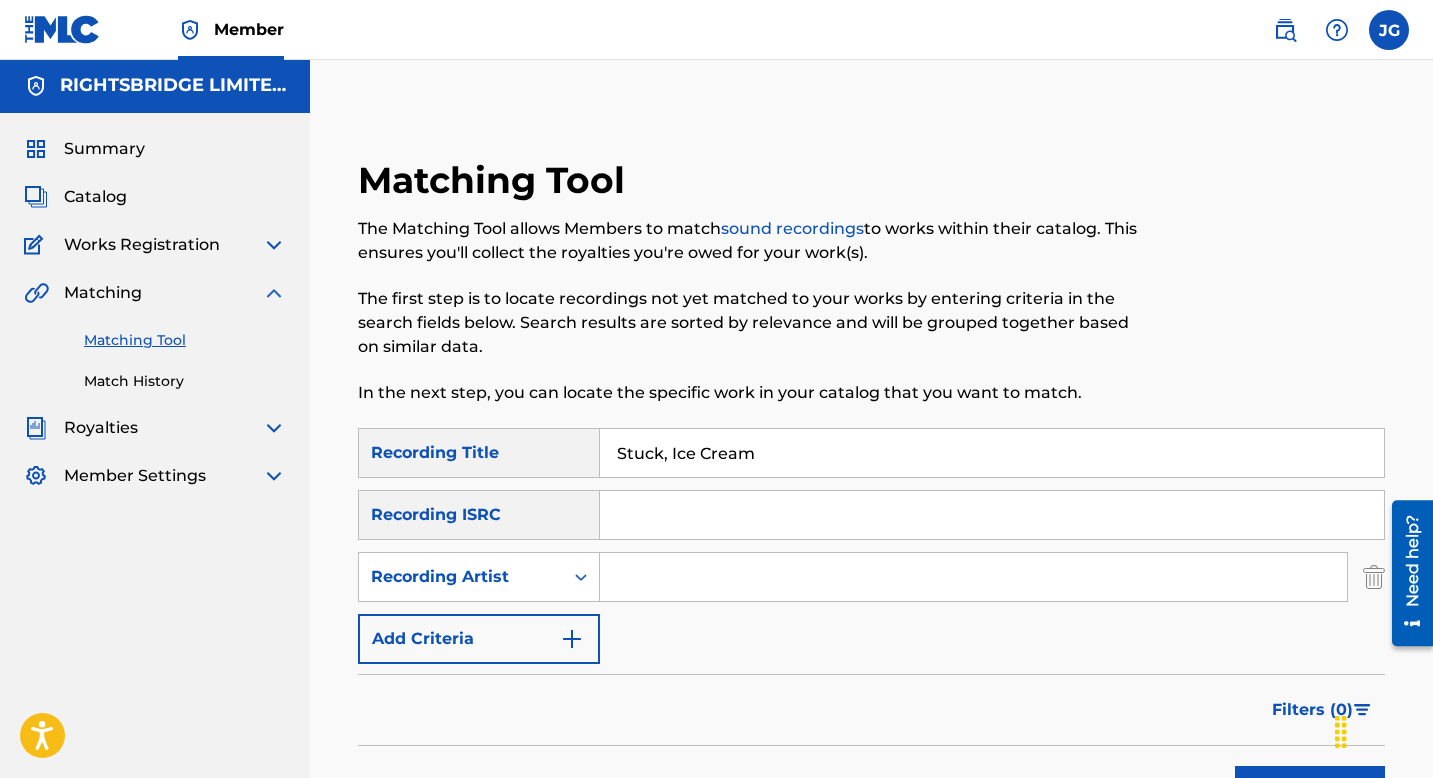 click on "[LICENSE] [LICENSE] [LICENSE] [LICENSE] [LICENSE] [LICENSE] [LICENSE] [LICENSE] [LICENSE] [LICENSE]" at bounding box center (871, 546) 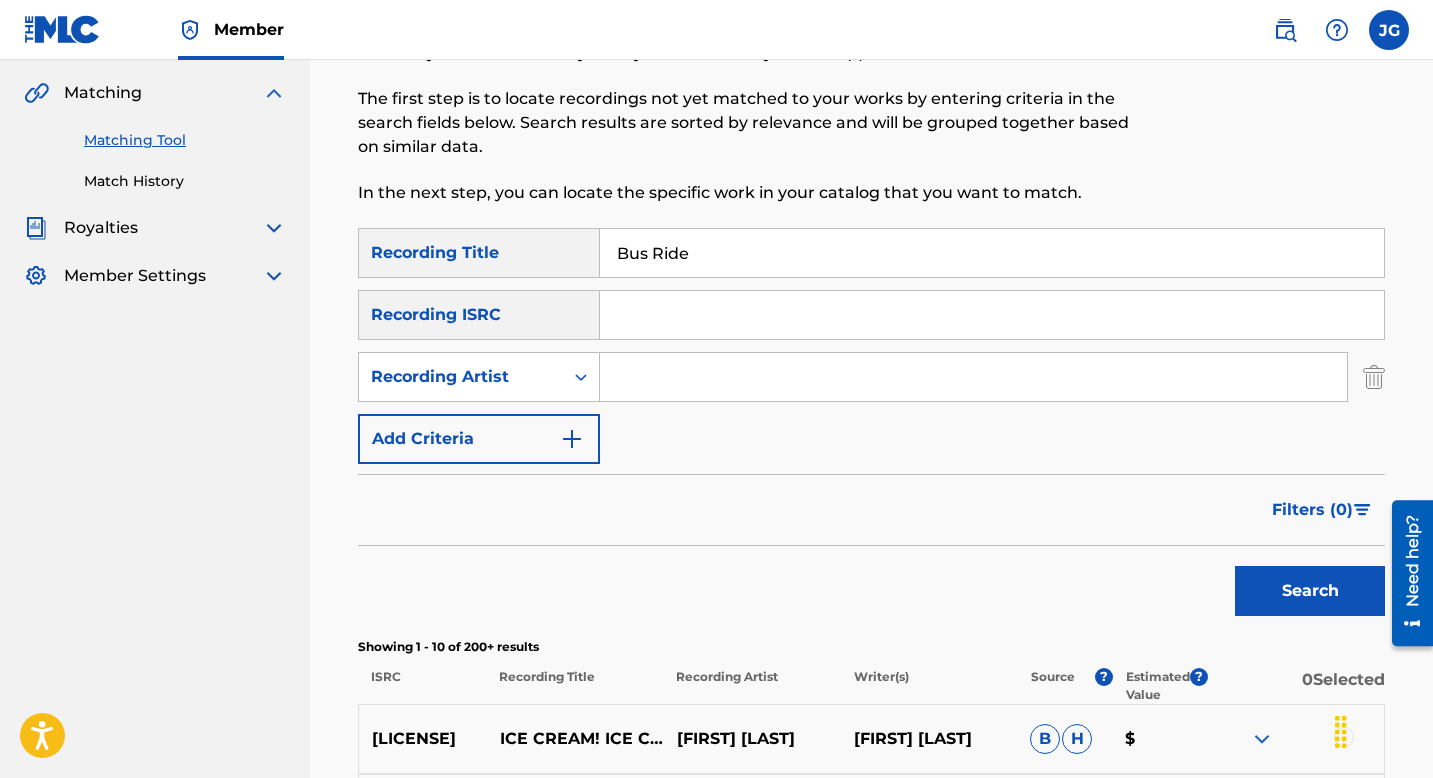 scroll, scrollTop: 207, scrollLeft: 0, axis: vertical 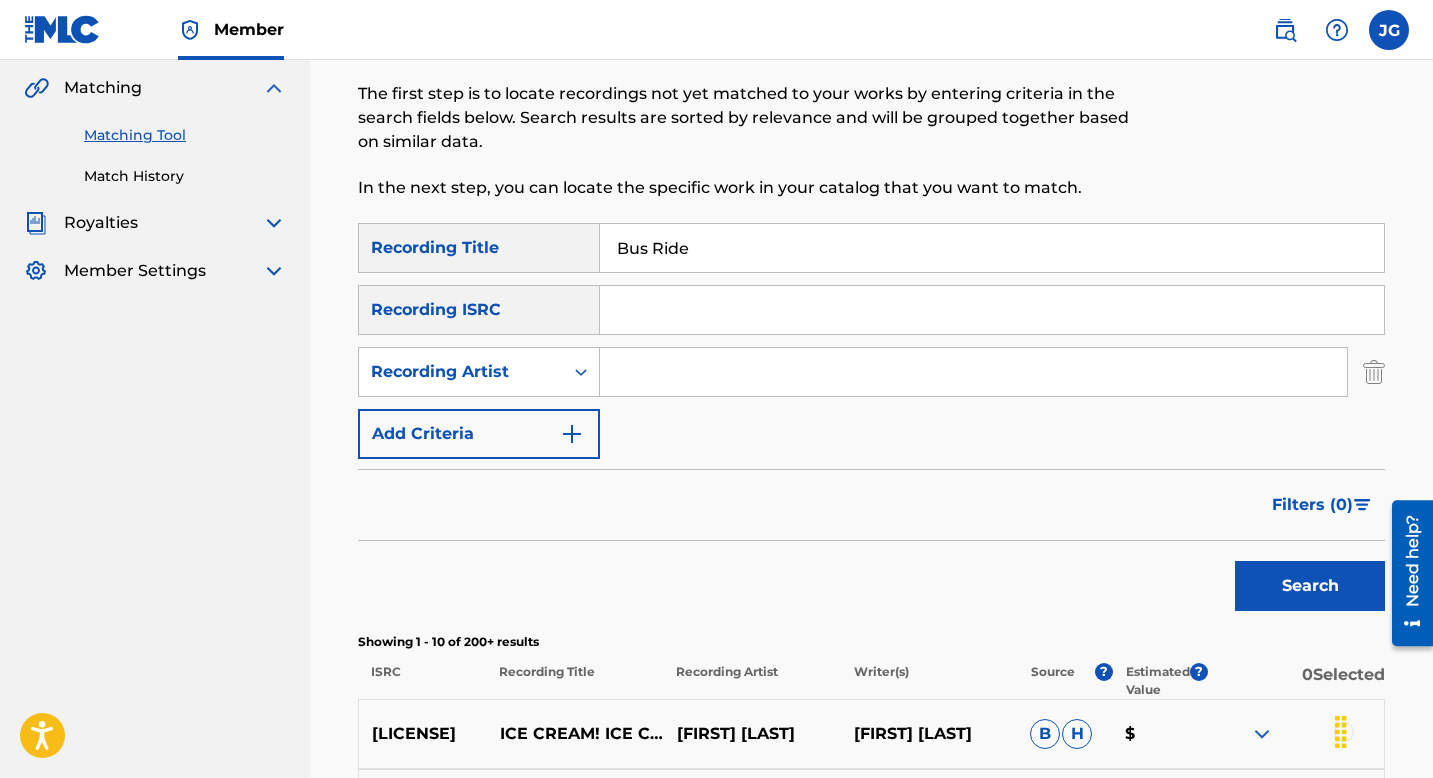 type on "Bus Ride" 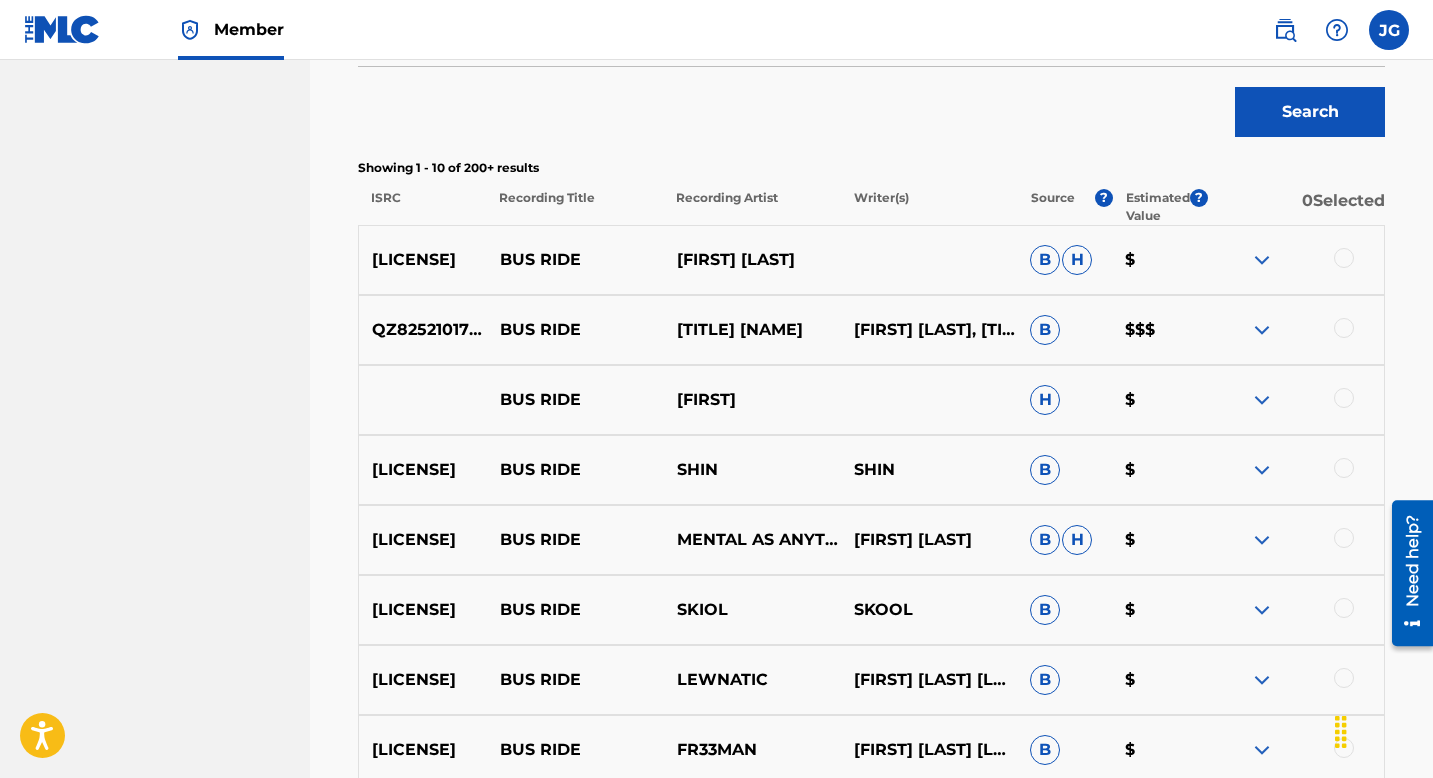 scroll, scrollTop: 0, scrollLeft: 0, axis: both 